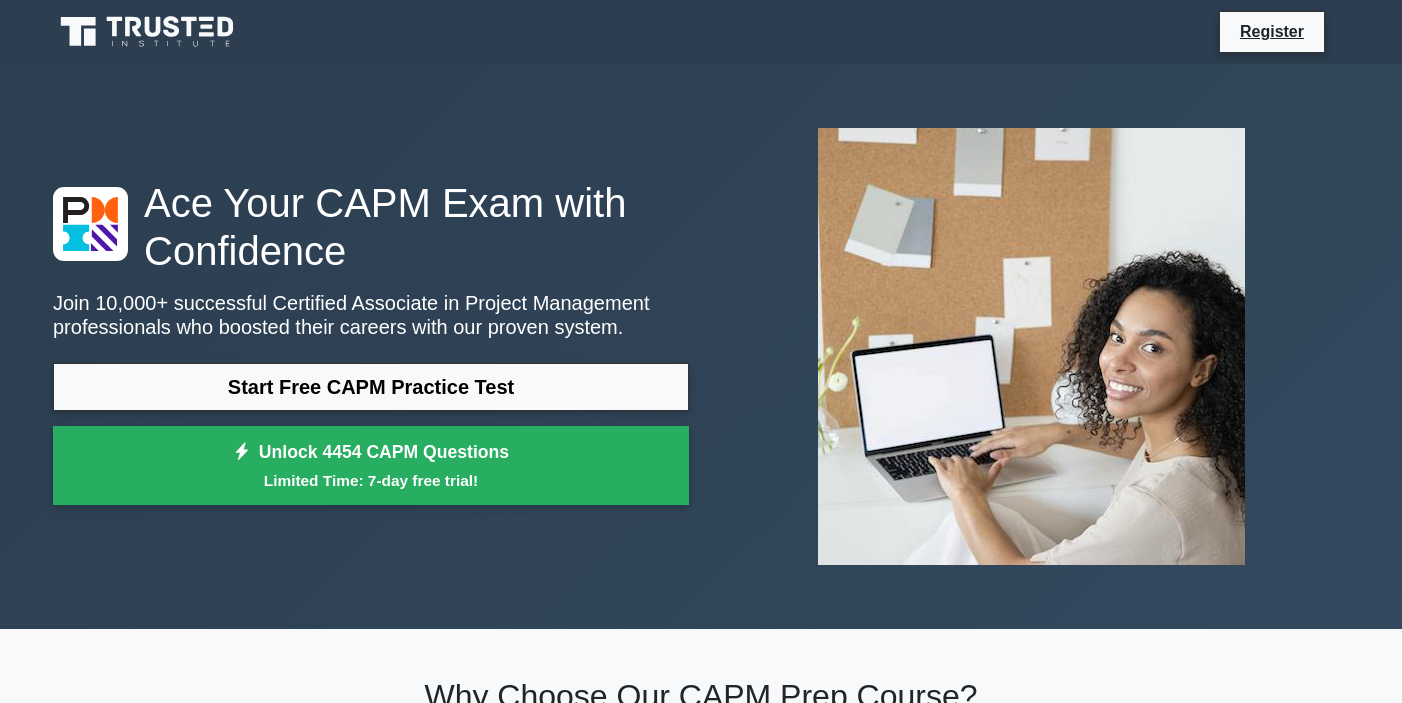 scroll, scrollTop: 0, scrollLeft: 0, axis: both 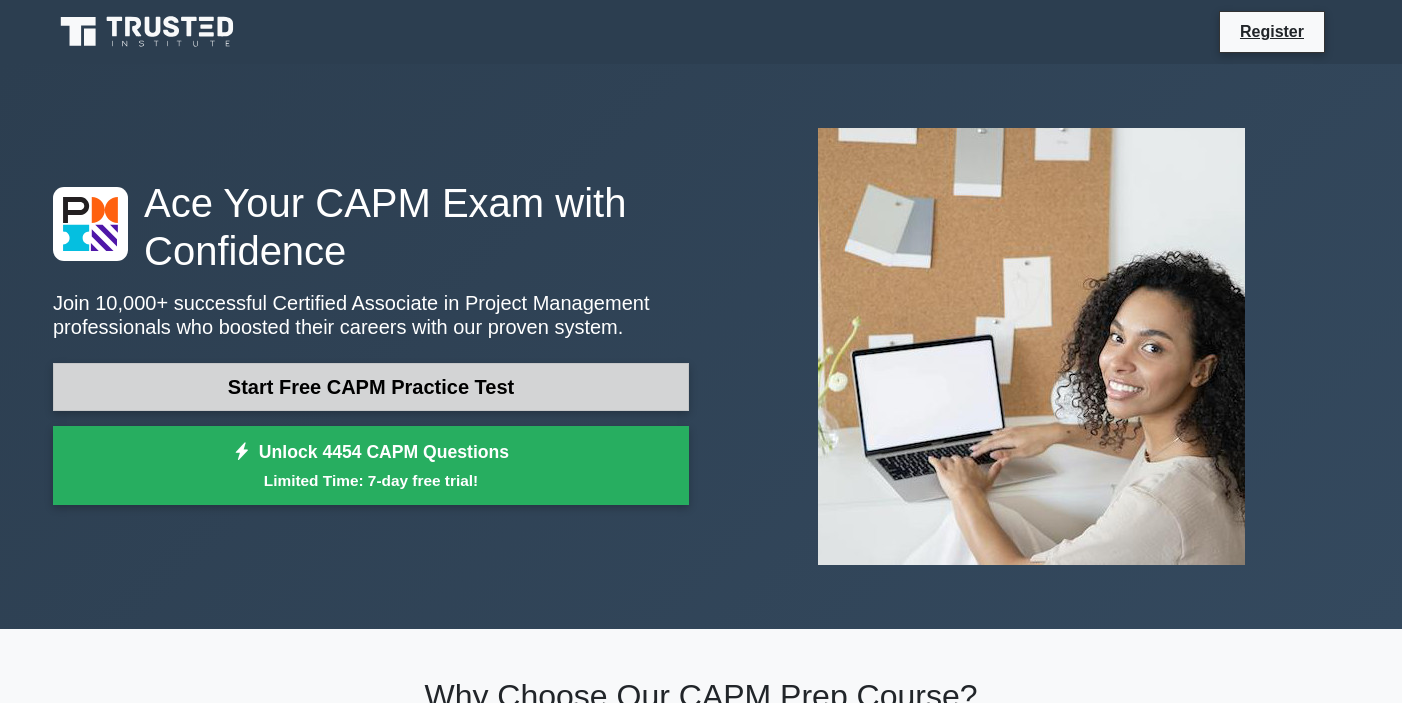 click on "Start Free CAPM Practice Test" at bounding box center (371, 387) 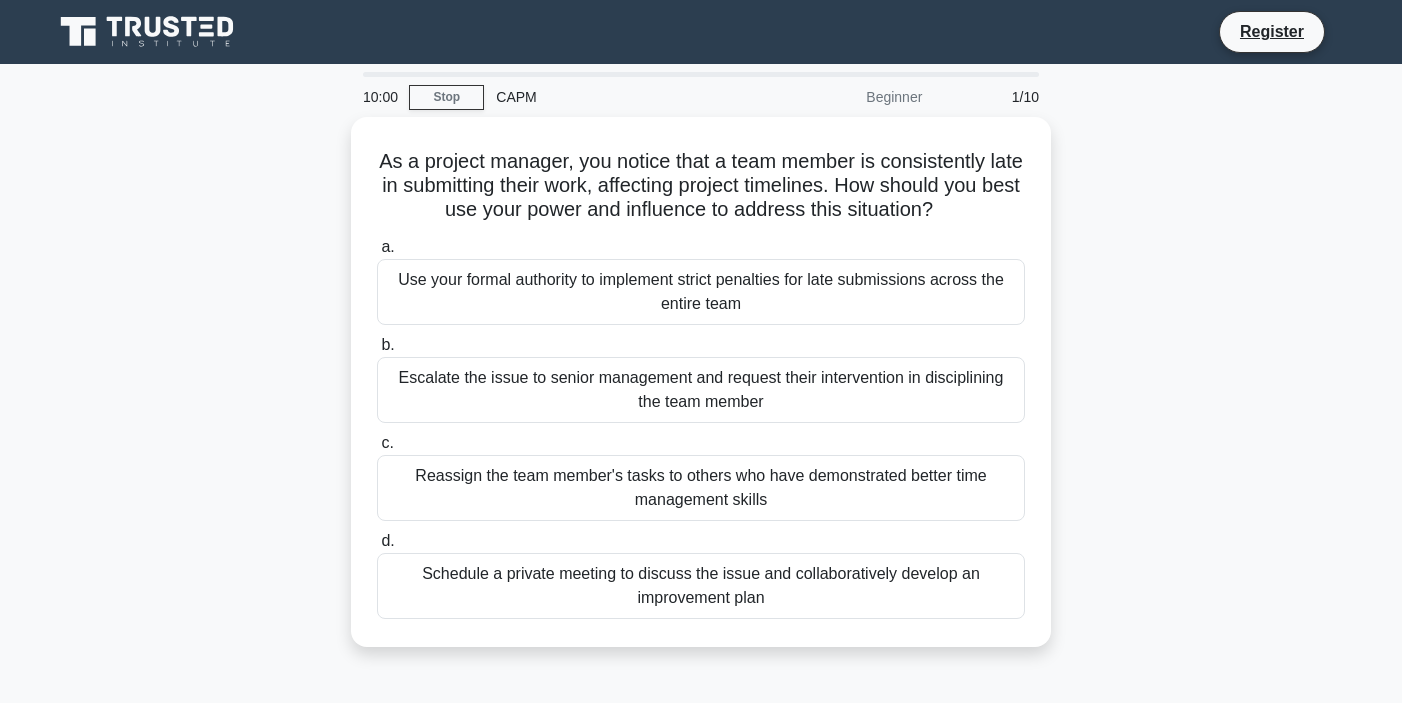 scroll, scrollTop: 0, scrollLeft: 0, axis: both 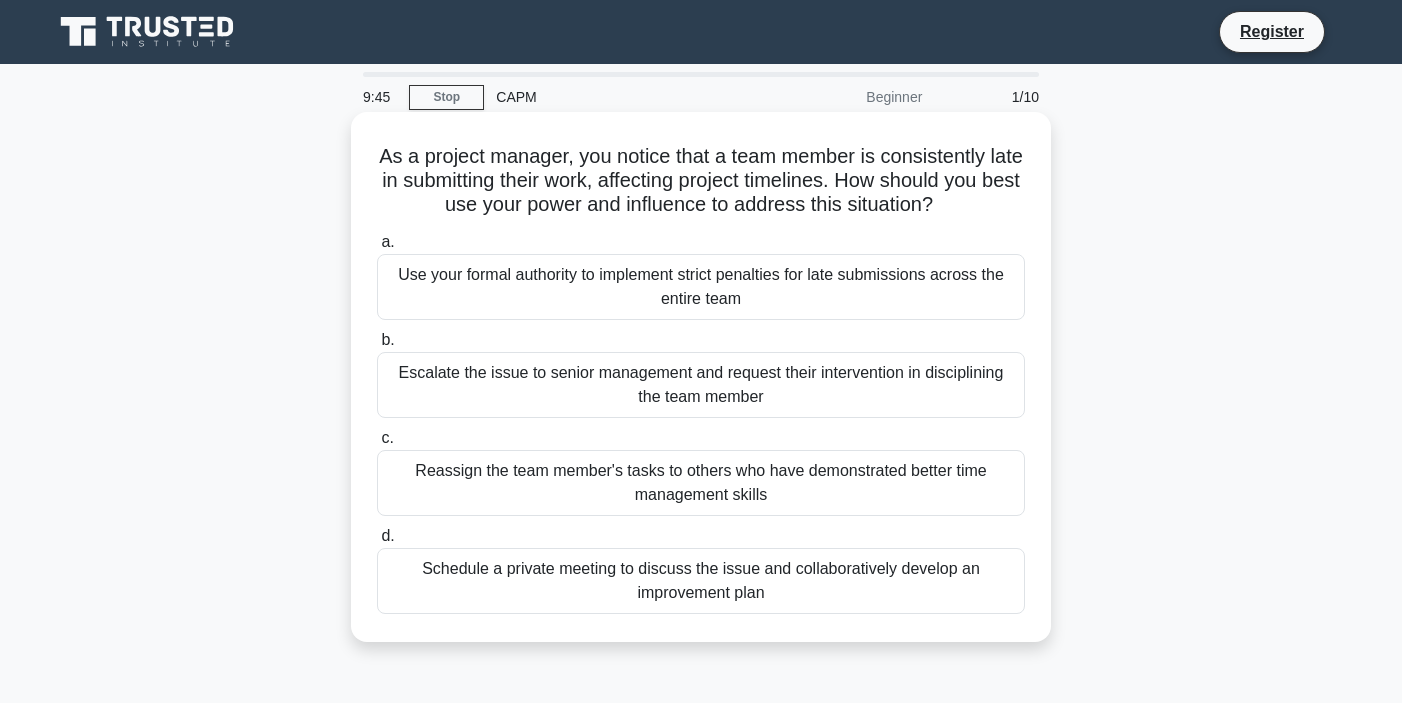 click on "Schedule a private meeting to discuss the issue and collaboratively develop an improvement plan" at bounding box center (701, 581) 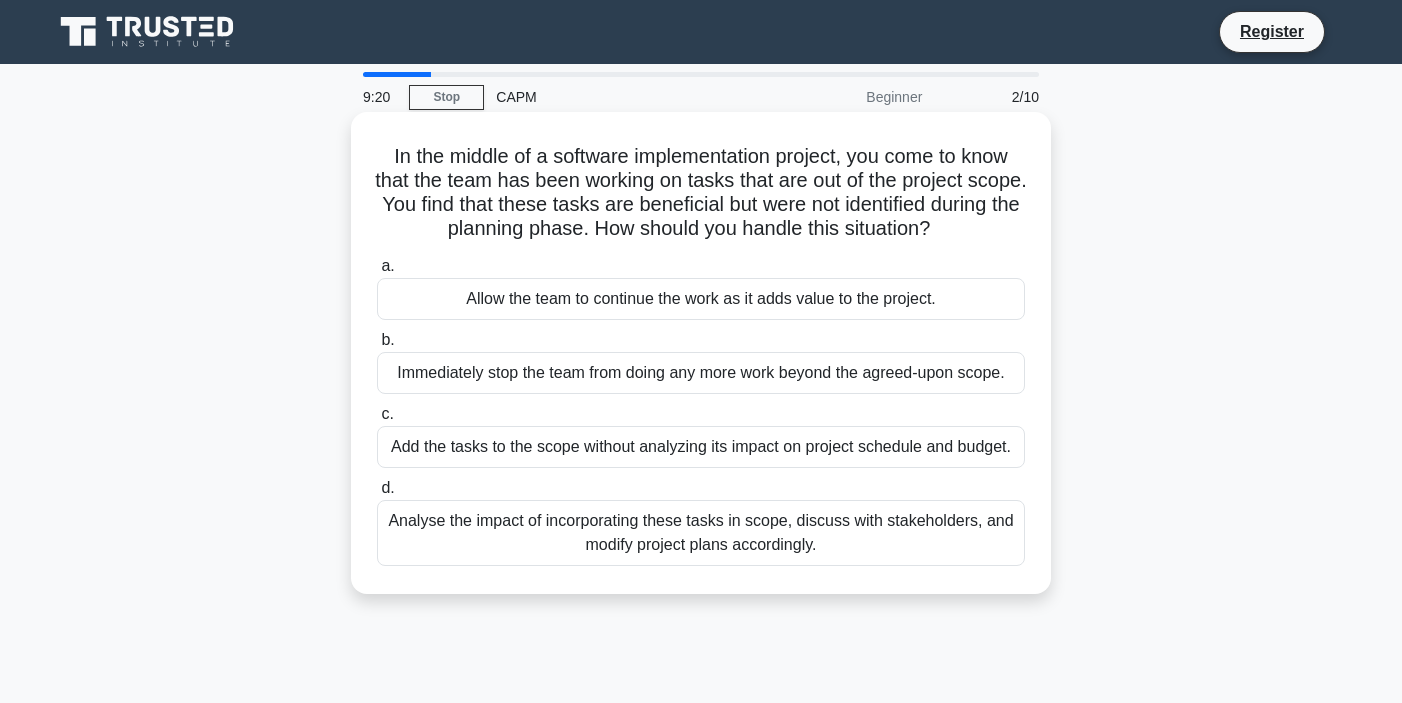 click on "Analyse the impact of incorporating these tasks in scope, discuss with stakeholders, and modify project plans accordingly." at bounding box center [701, 533] 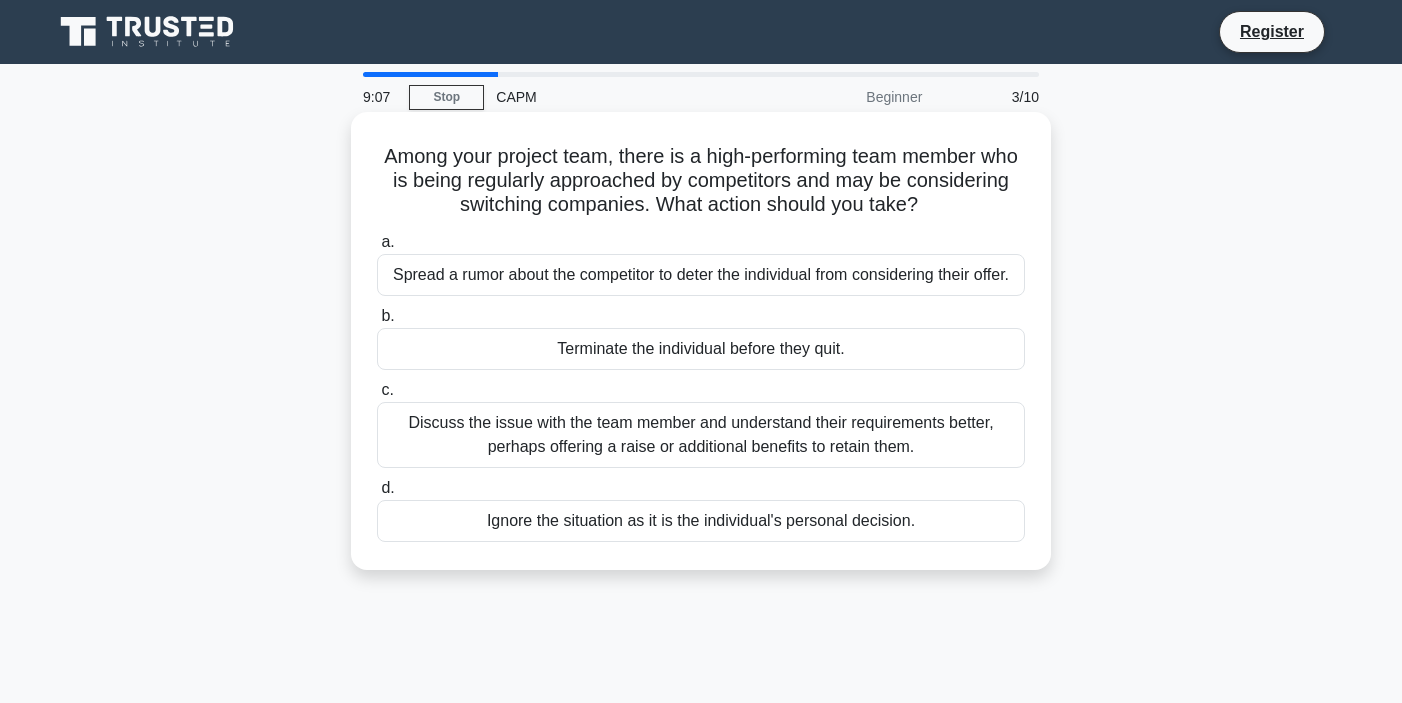 click on "Discuss the issue with the team member and understand their requirements better, perhaps offering a raise or additional benefits to retain them." at bounding box center [701, 435] 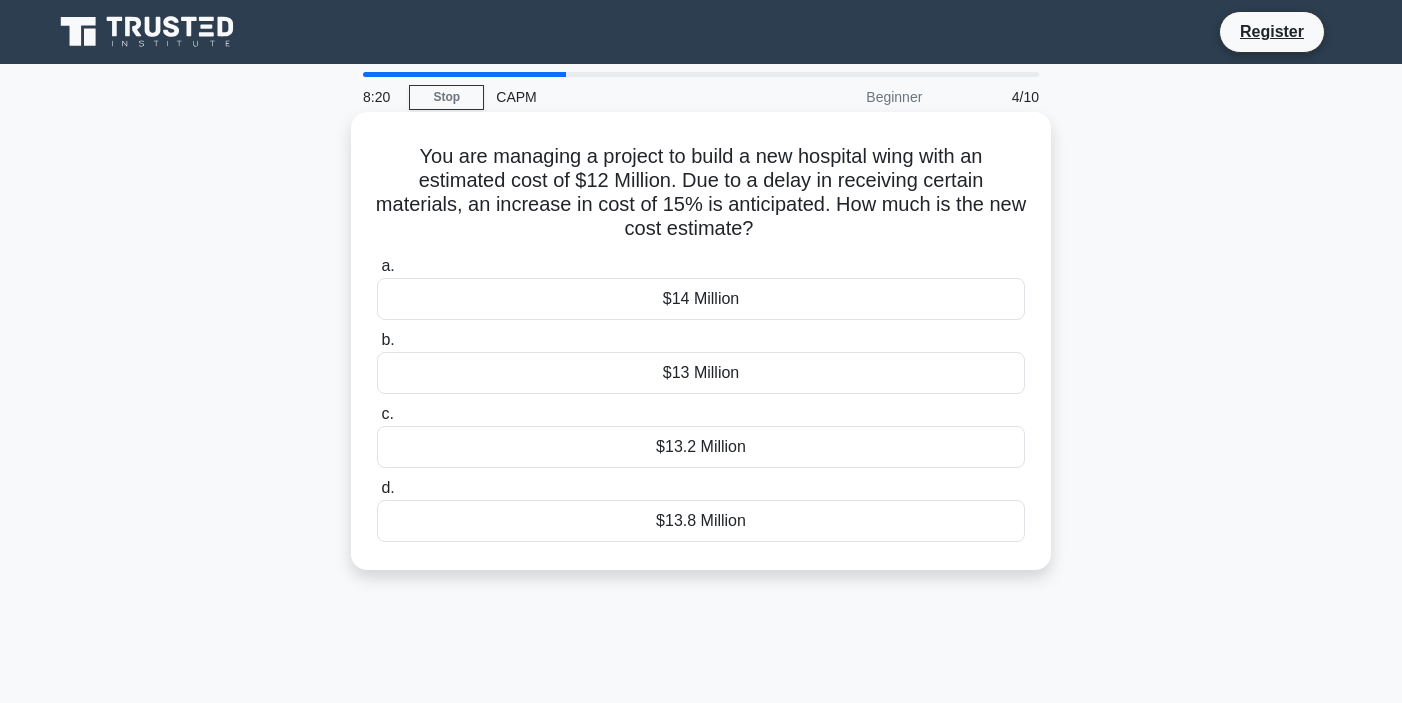 click on "$13.8 Million" at bounding box center (701, 521) 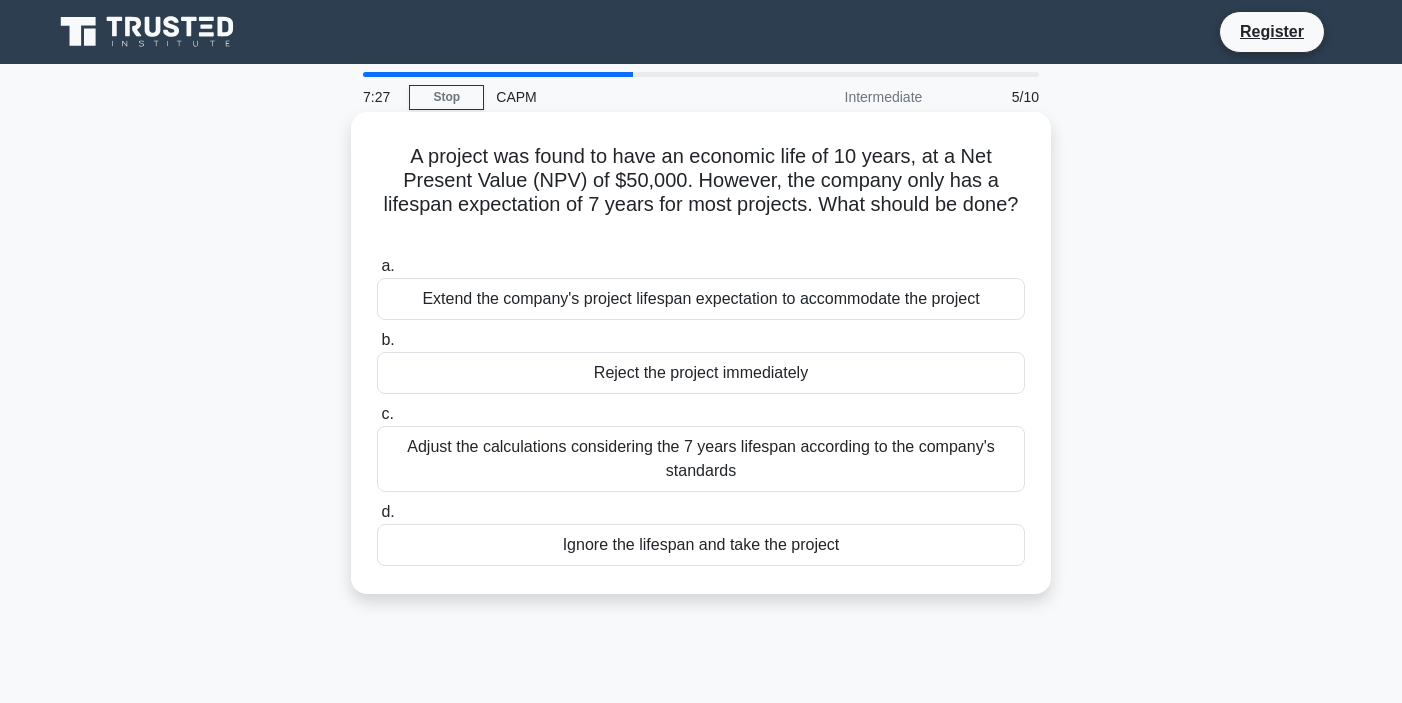 click on "Adjust the calculations considering the 7 years lifespan according to the company's standards" at bounding box center [701, 459] 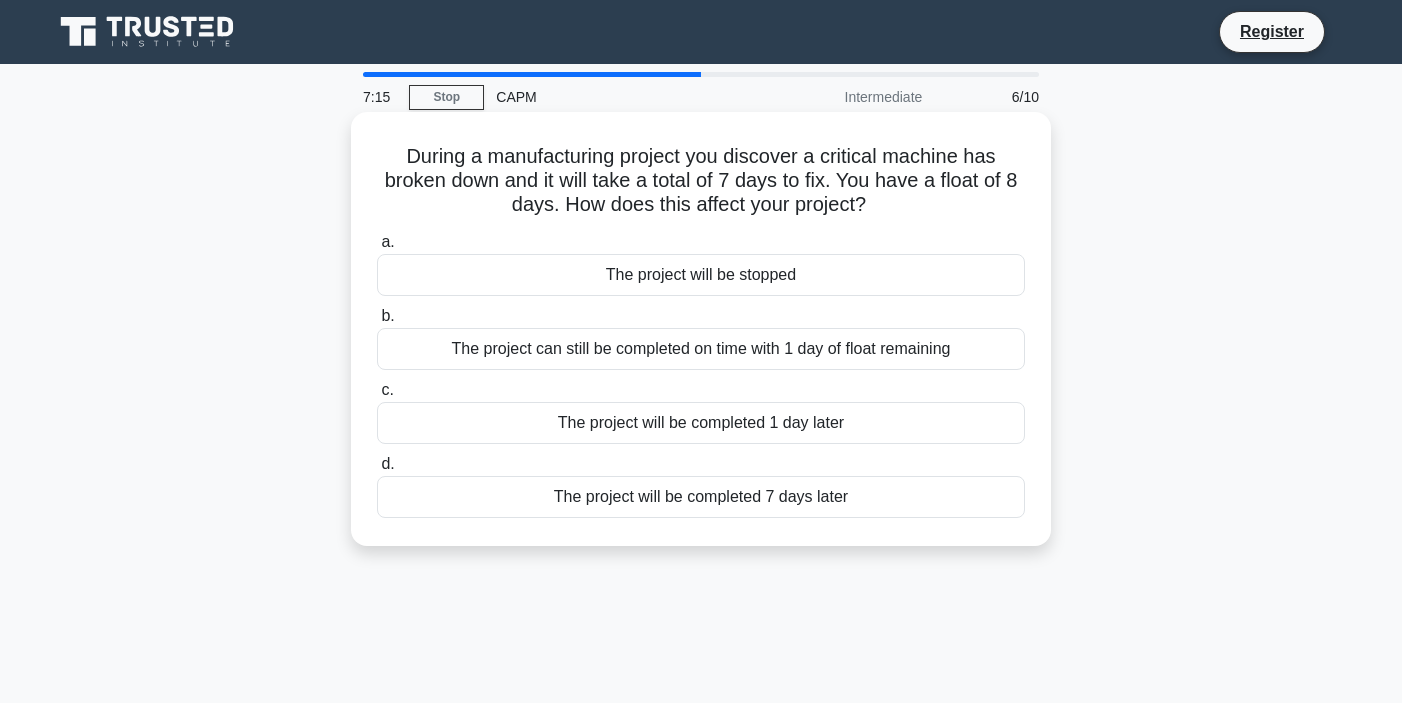 click on "The project can still be completed on time with 1 day of float remaining" at bounding box center (701, 349) 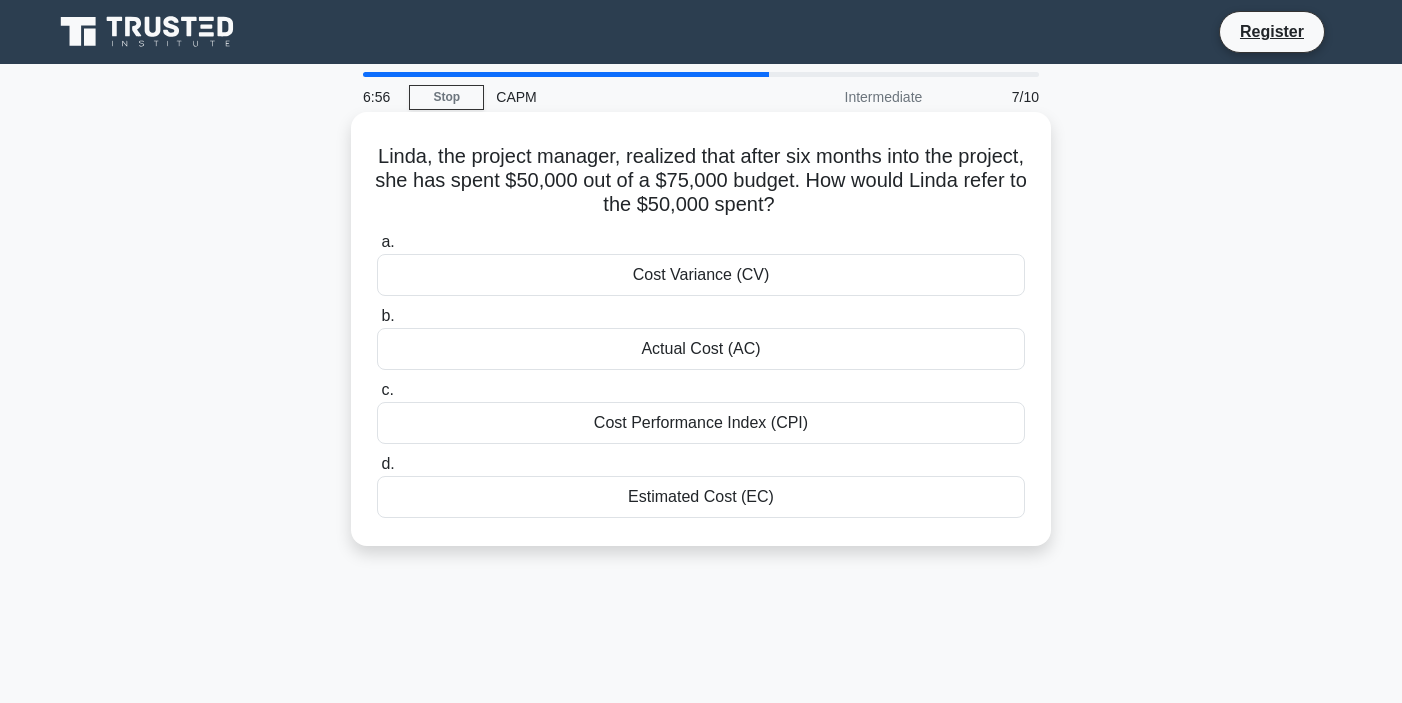click on "Actual Cost (AC)" at bounding box center (701, 349) 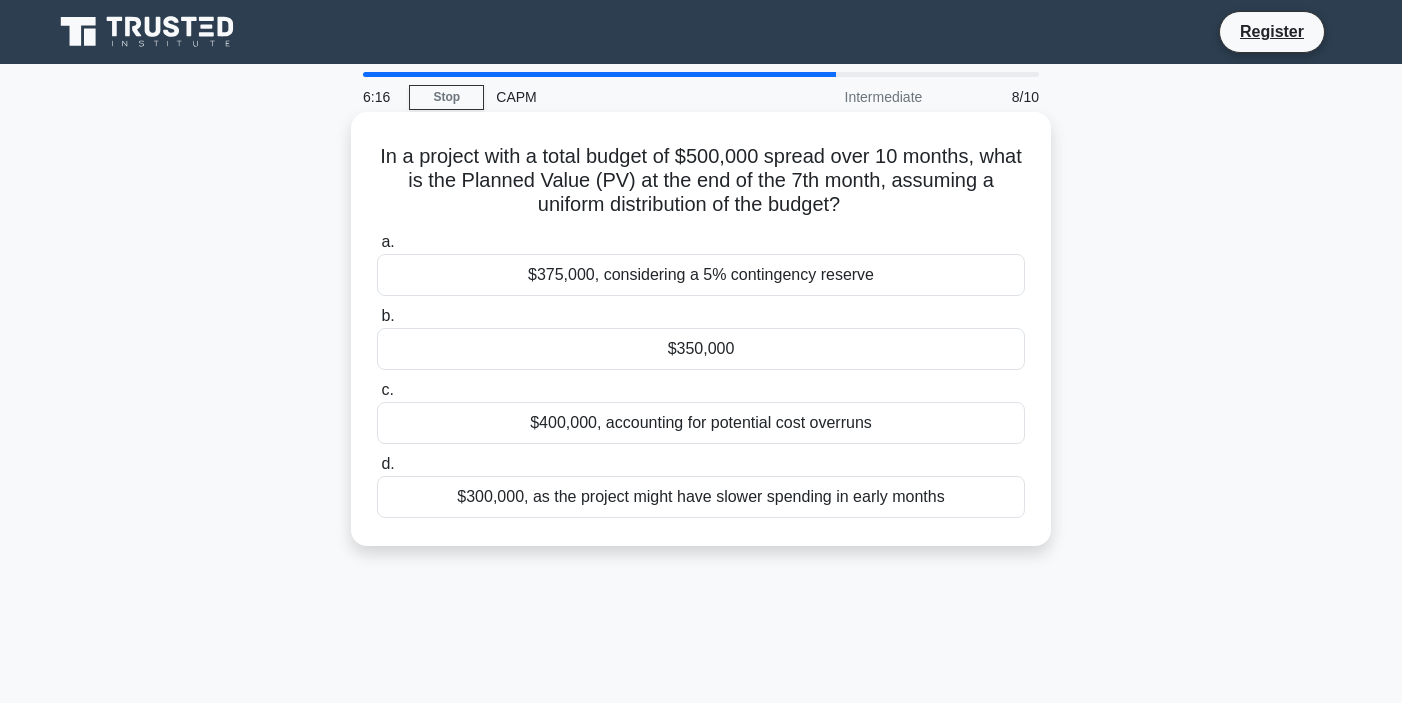 click on "$350,000" at bounding box center [701, 349] 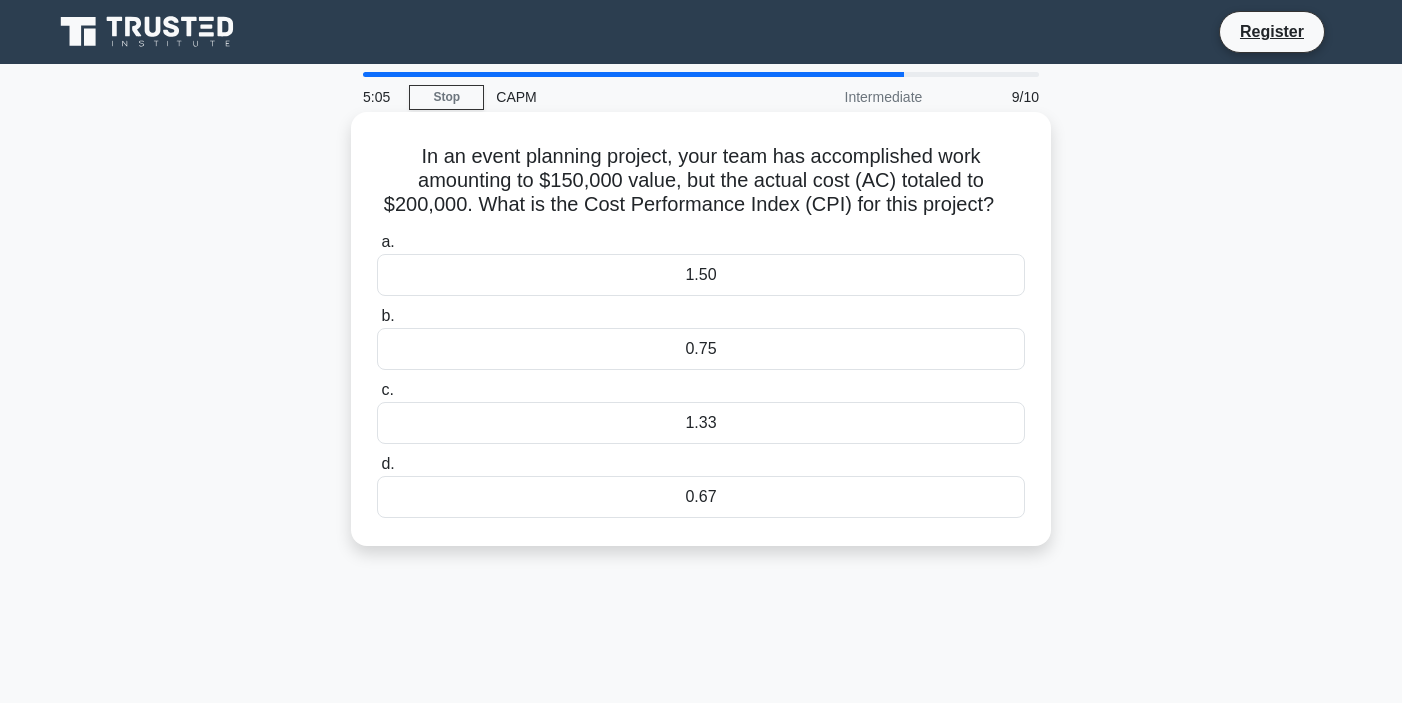 click on "1.33" at bounding box center [701, 423] 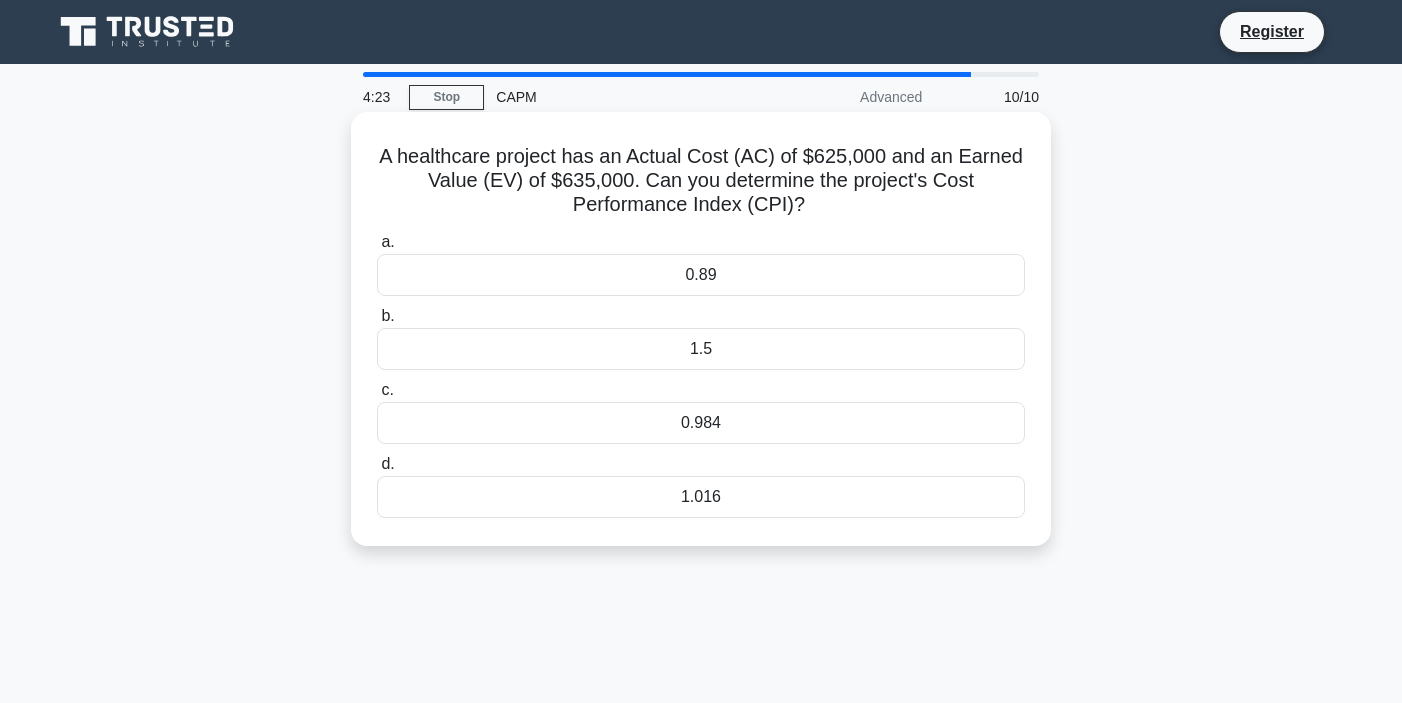 click on "1.016" at bounding box center [701, 497] 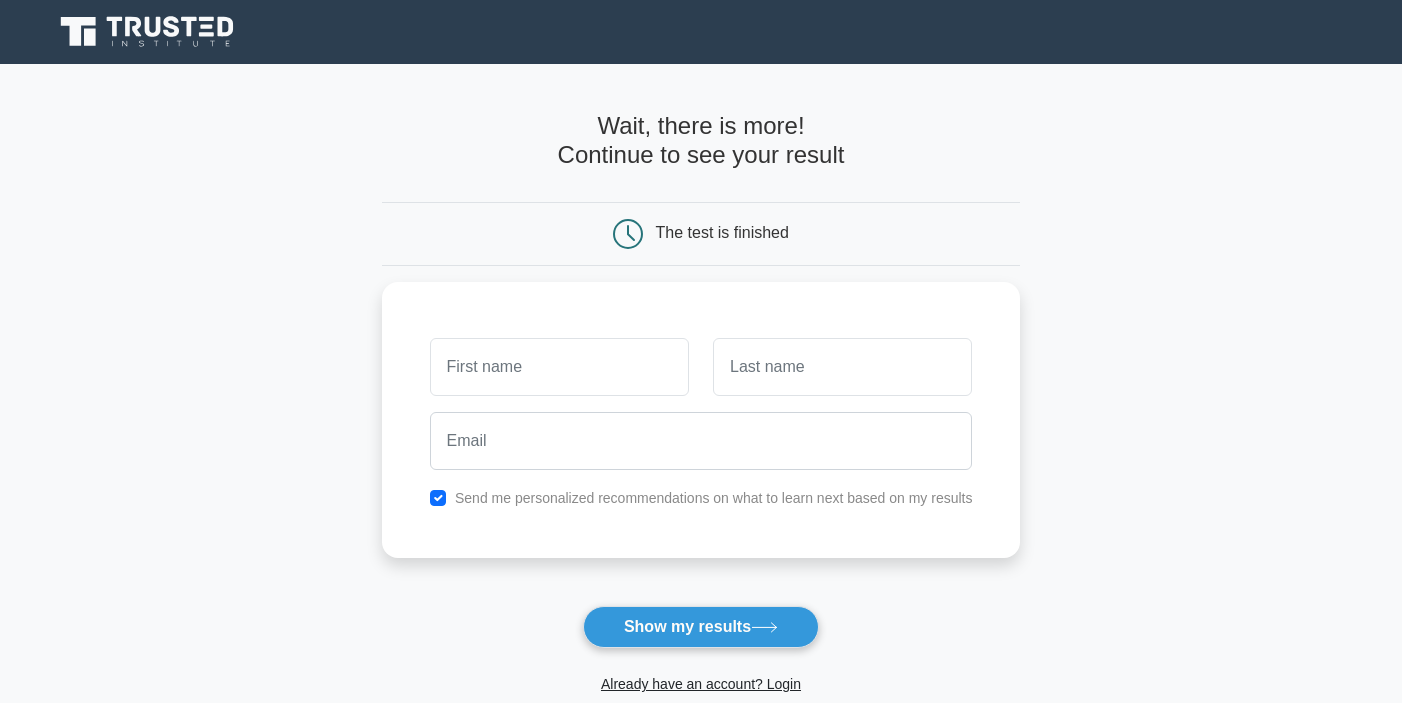 scroll, scrollTop: 0, scrollLeft: 0, axis: both 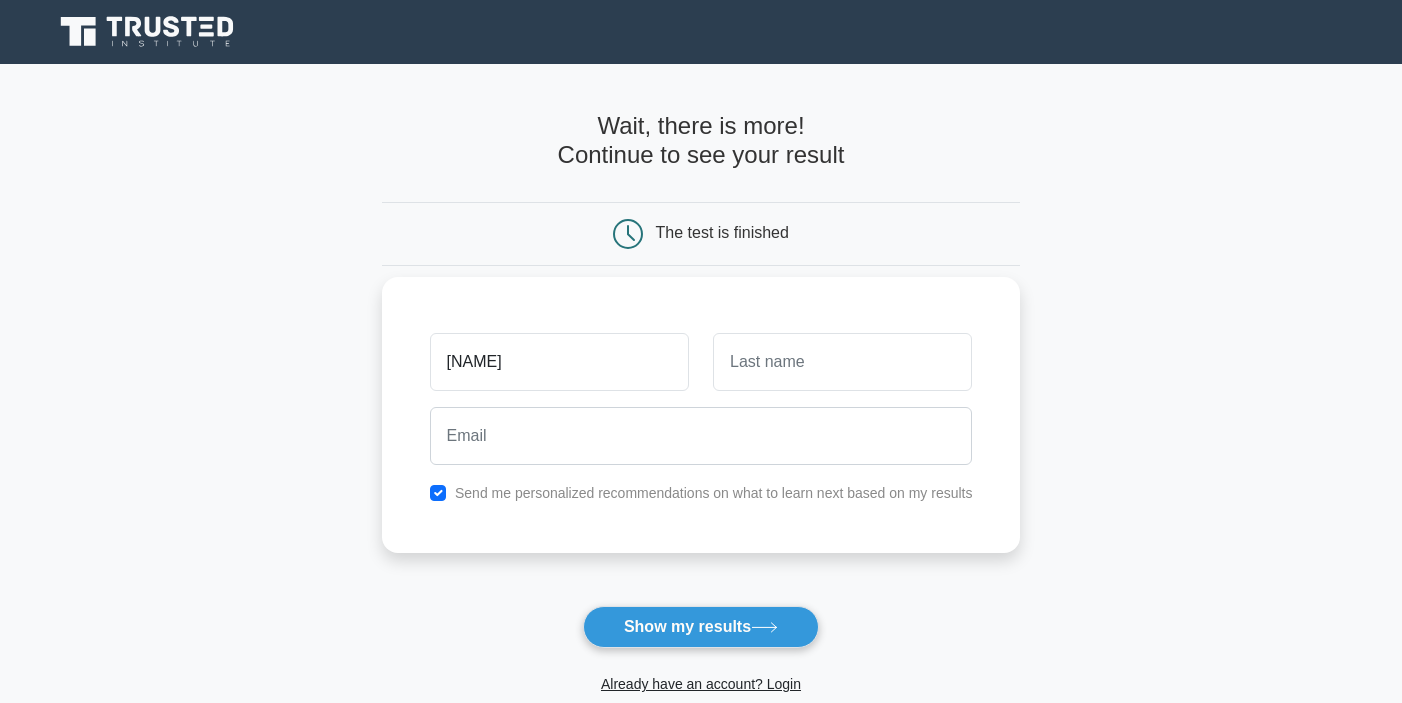 type on "[NAME]" 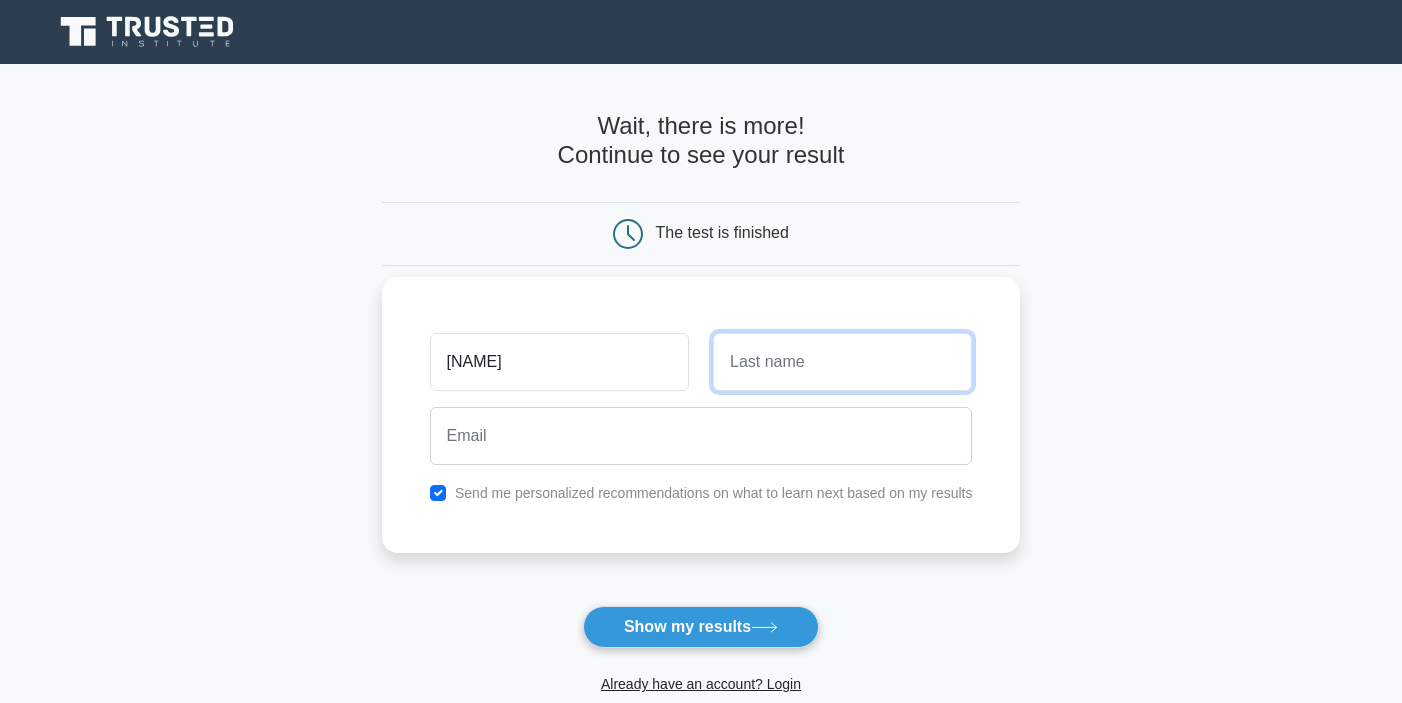 click at bounding box center (842, 362) 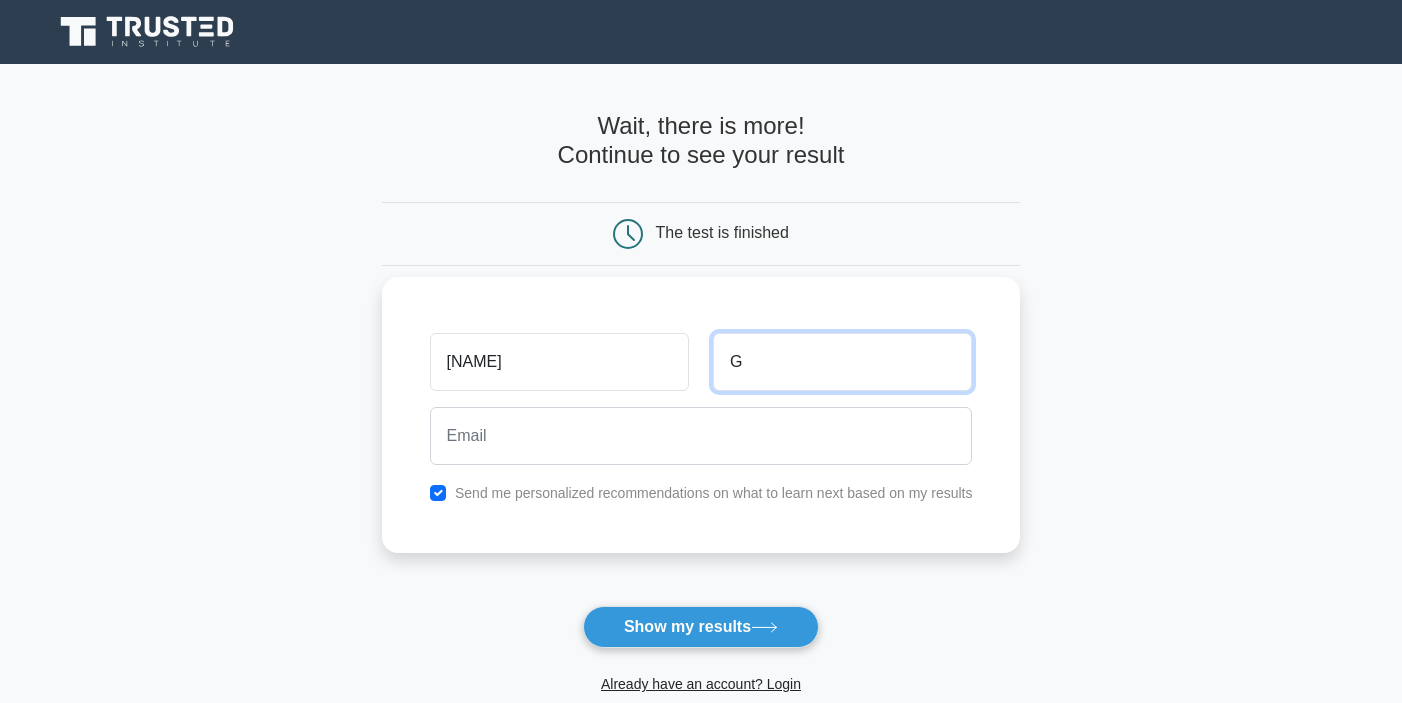 type on "G" 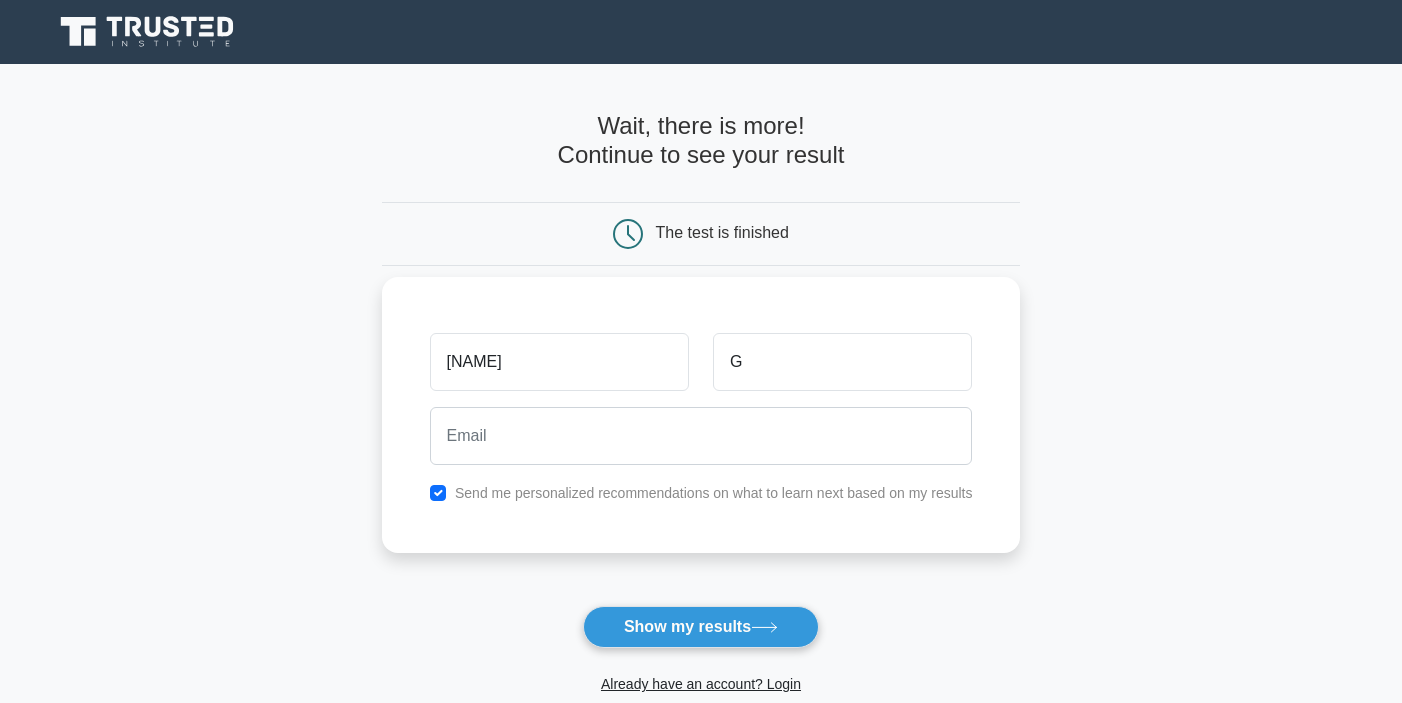 click at bounding box center [701, 436] 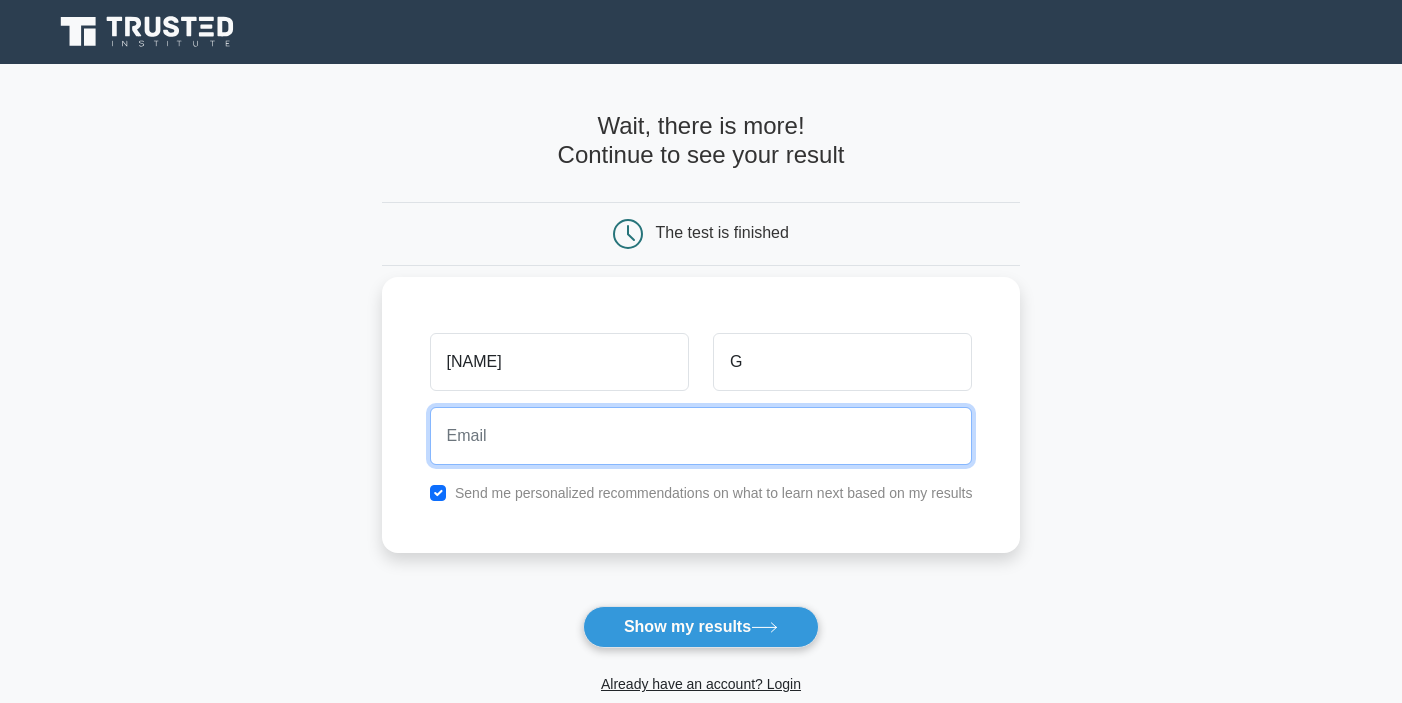 click at bounding box center [701, 436] 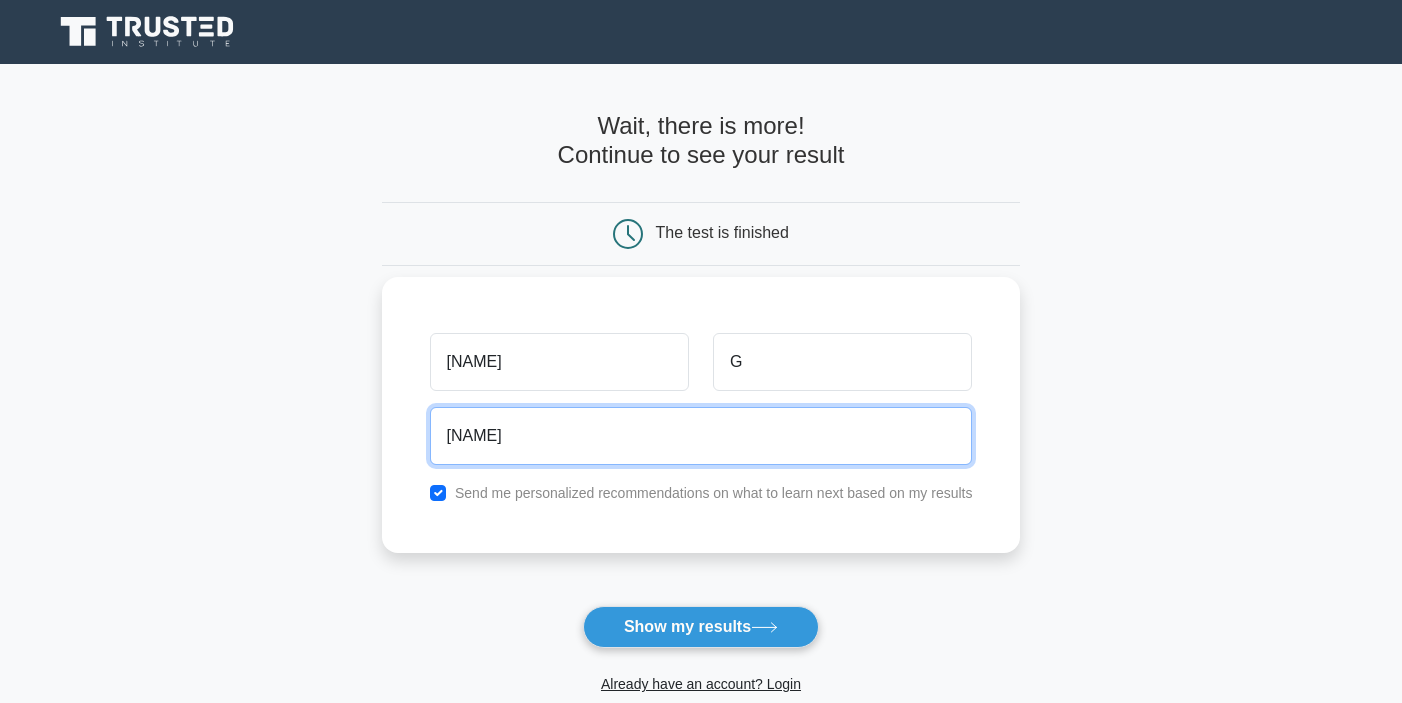 type on "[USERNAME]@example.com" 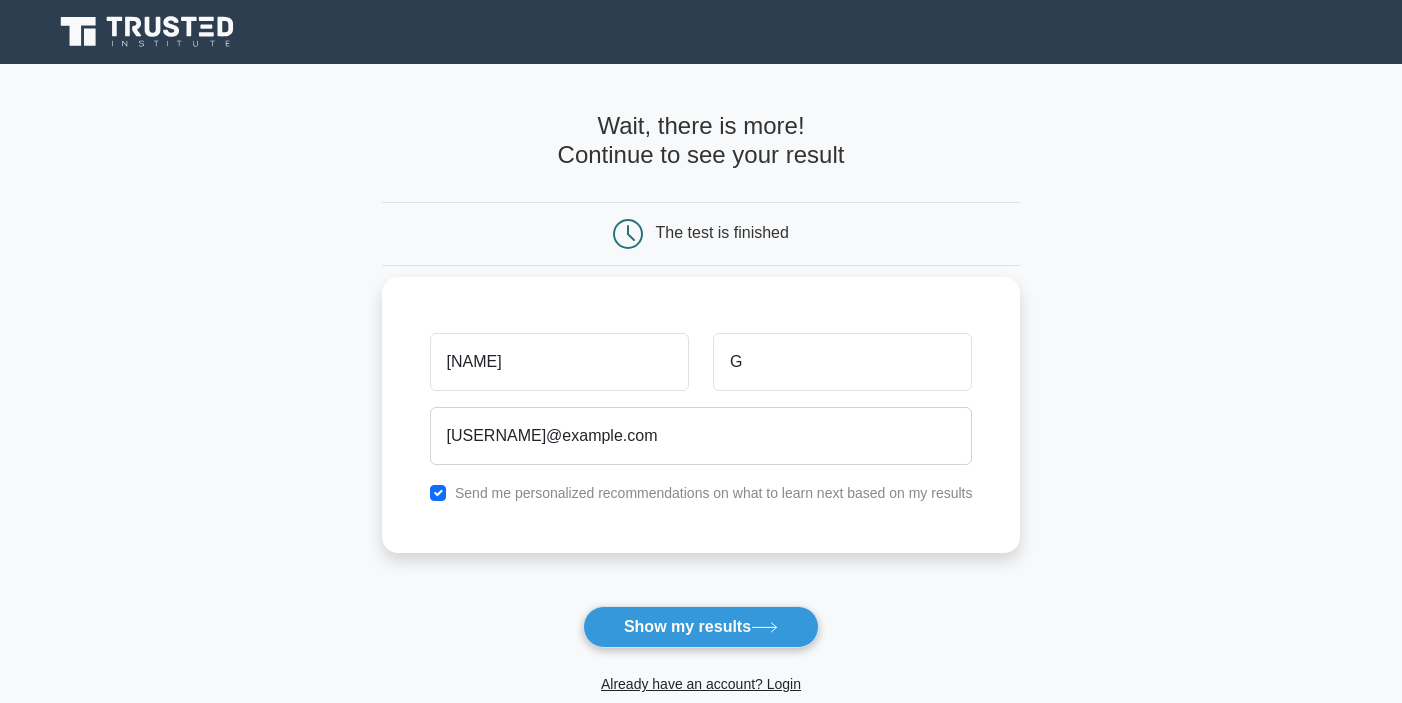 click on "Send me personalized recommendations on what to learn next based on my results" at bounding box center (714, 493) 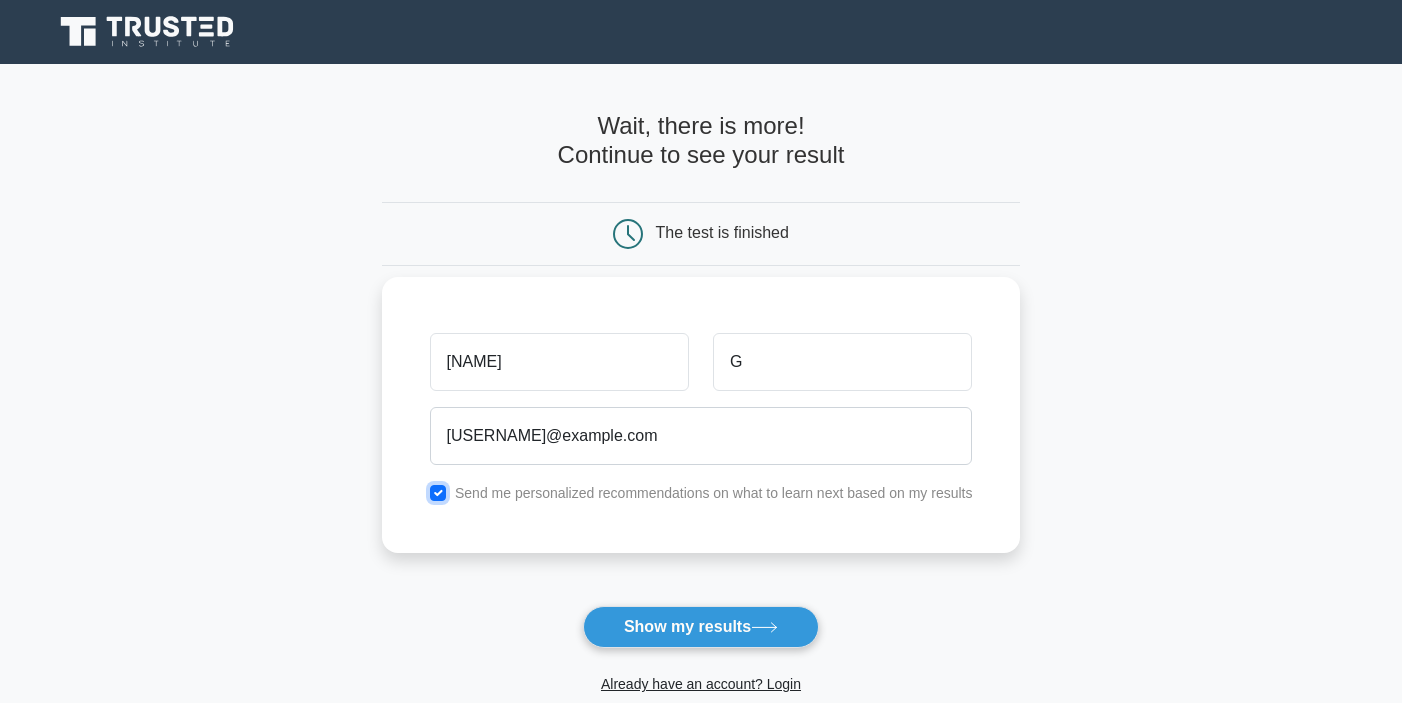 click at bounding box center (438, 493) 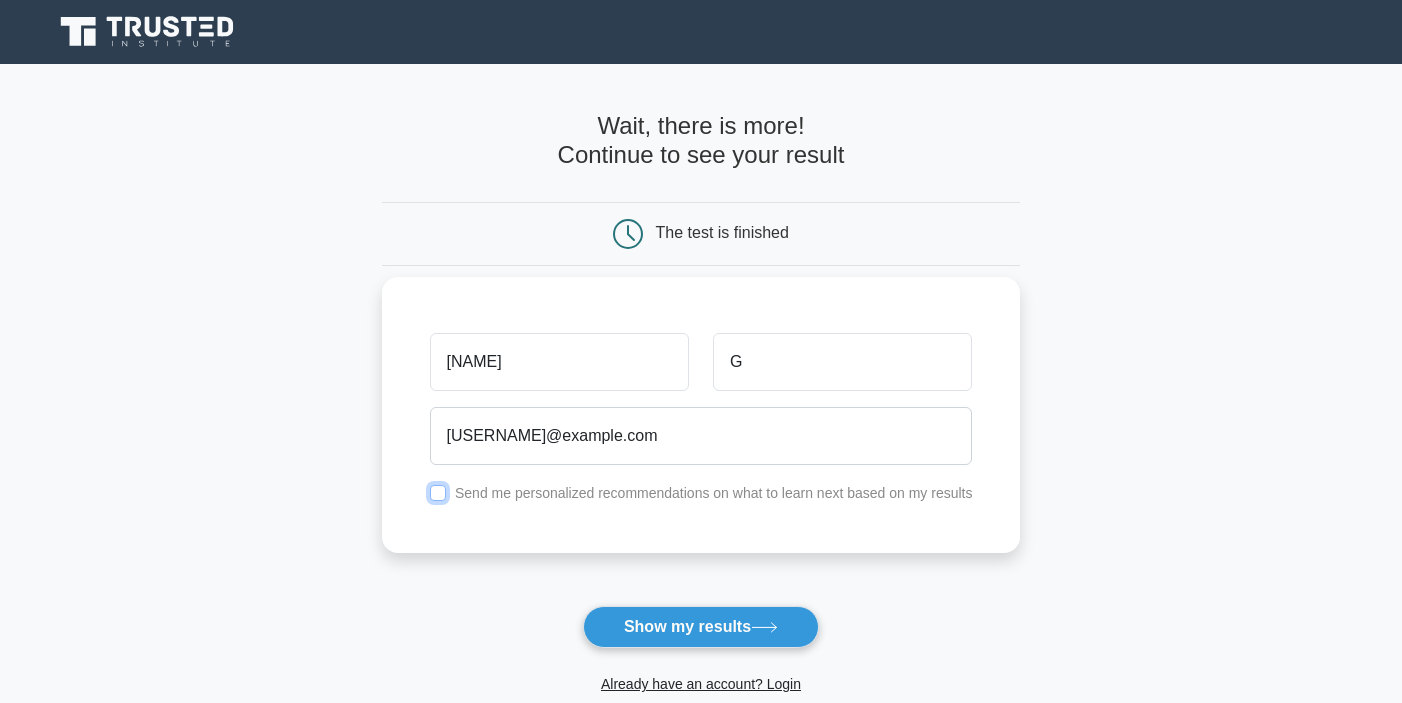 click at bounding box center (438, 493) 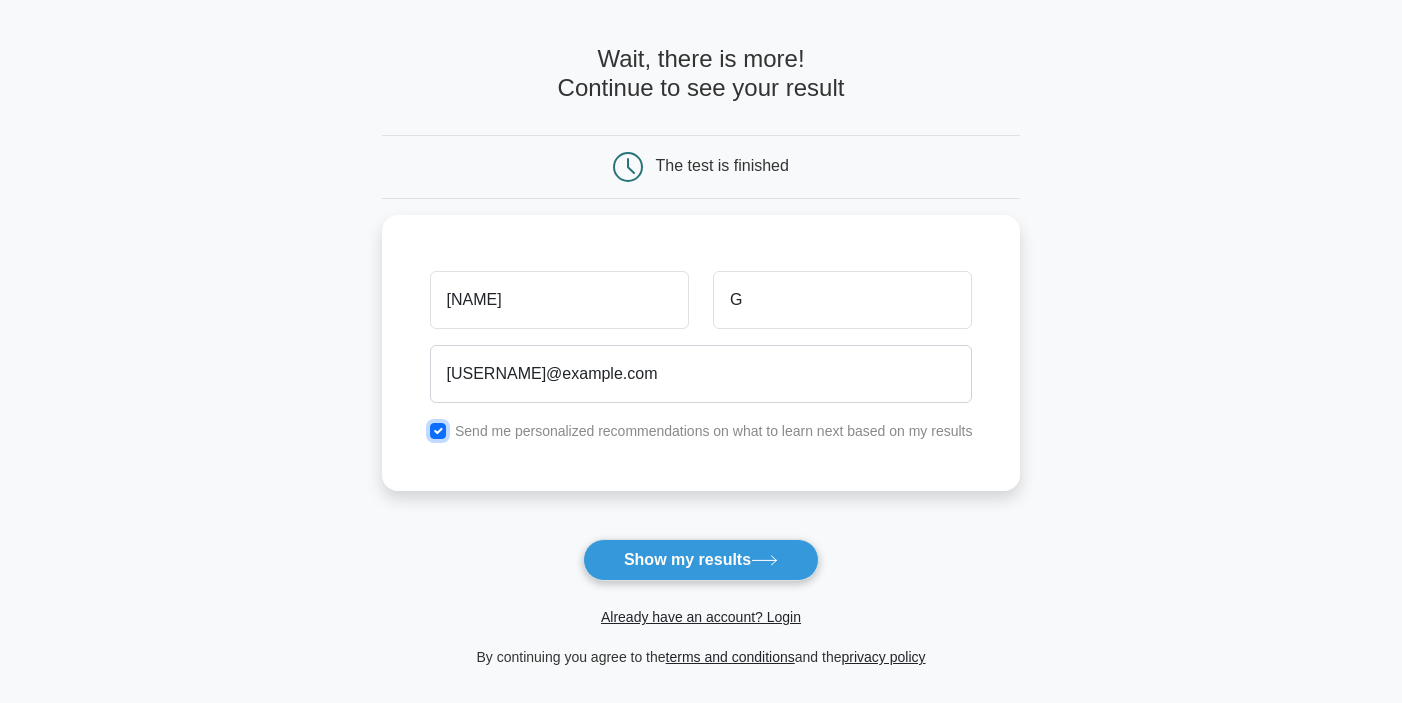 scroll, scrollTop: 117, scrollLeft: 0, axis: vertical 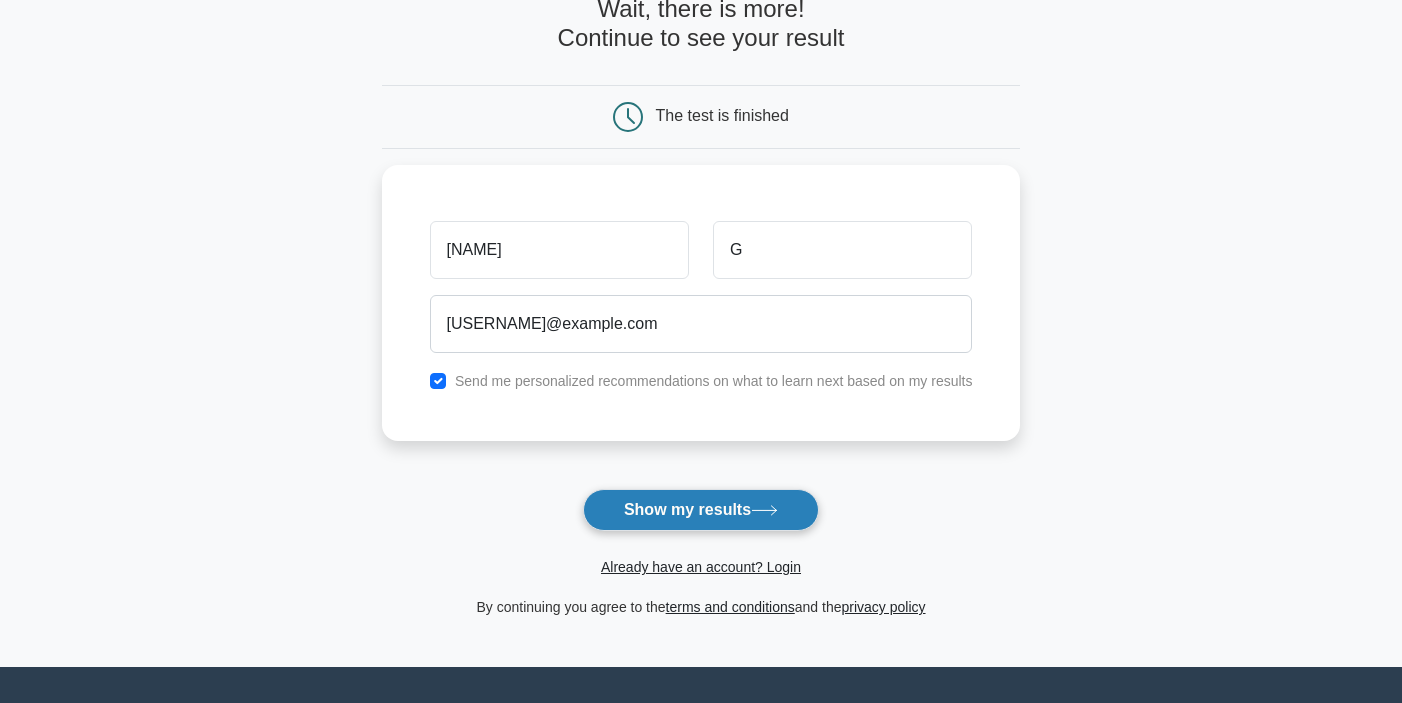 click on "Show my results" at bounding box center (701, 510) 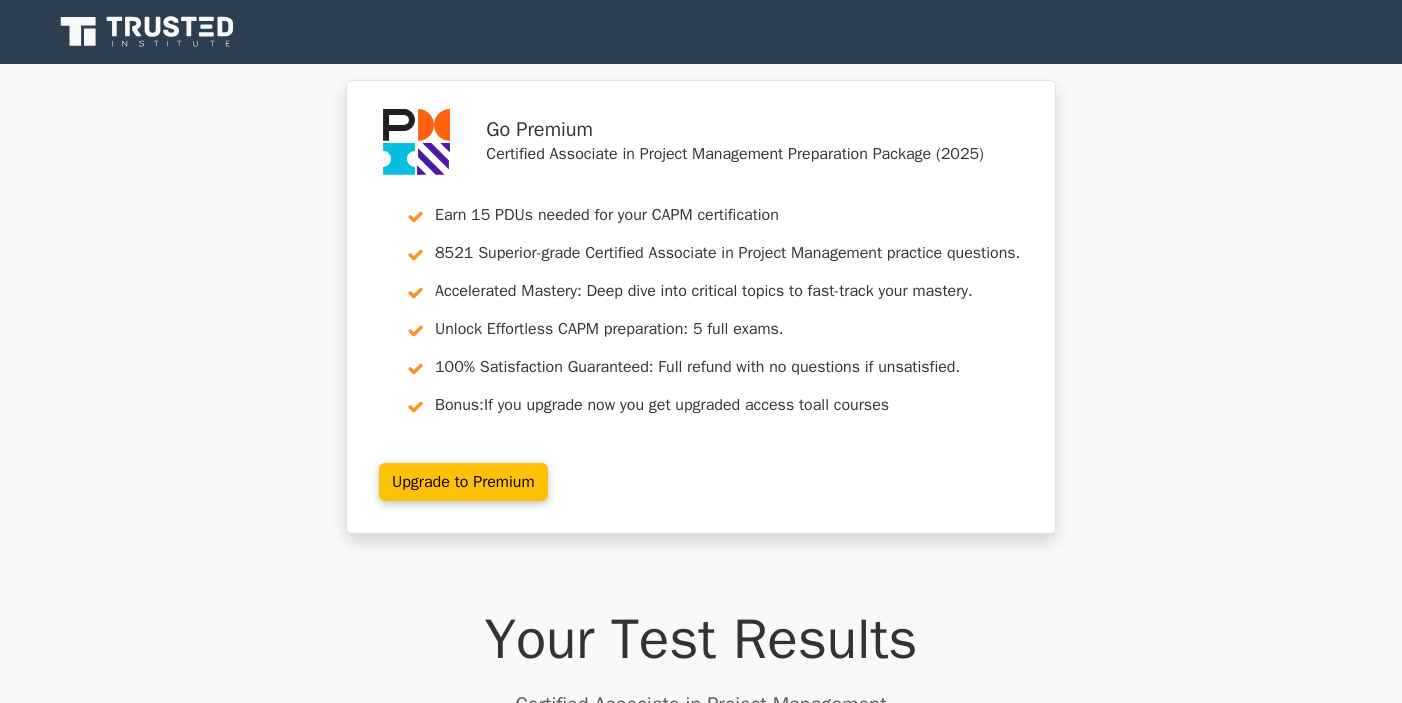 scroll, scrollTop: 0, scrollLeft: 0, axis: both 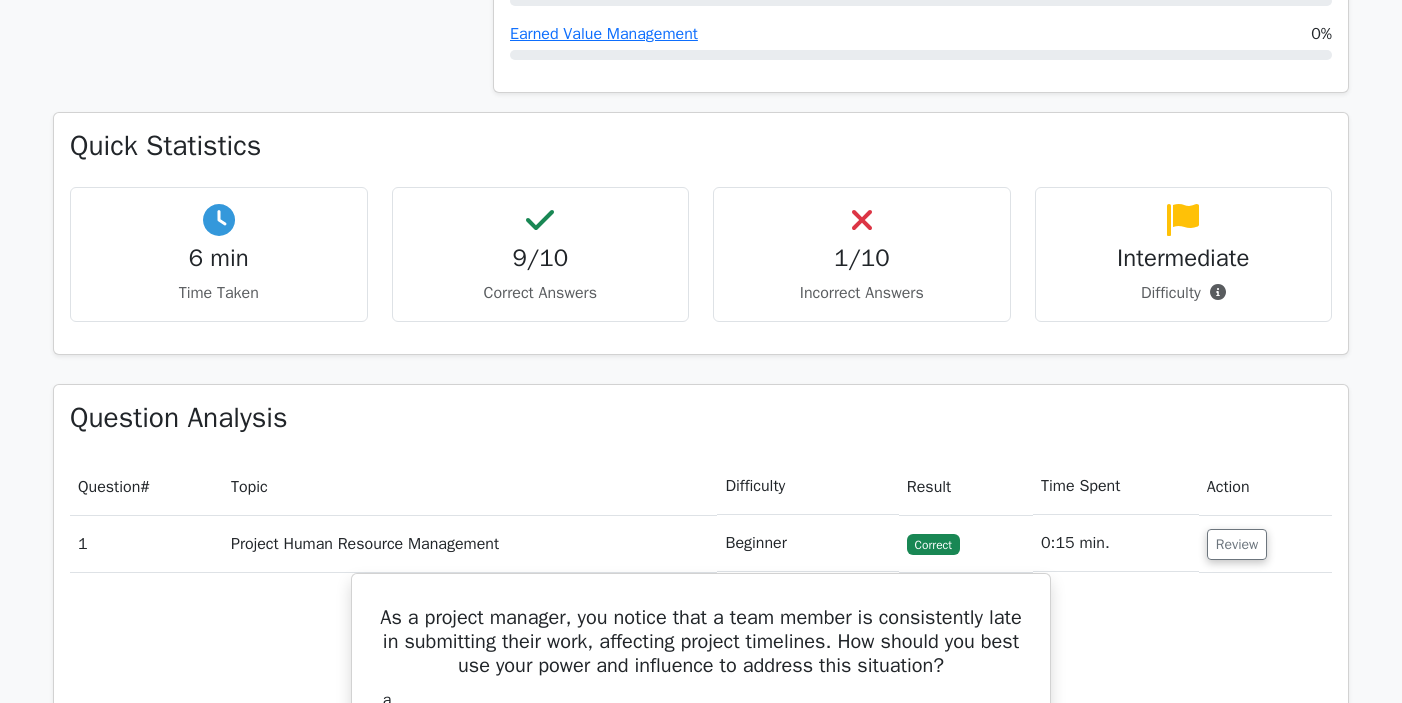 click on "1/10" at bounding box center [862, 258] 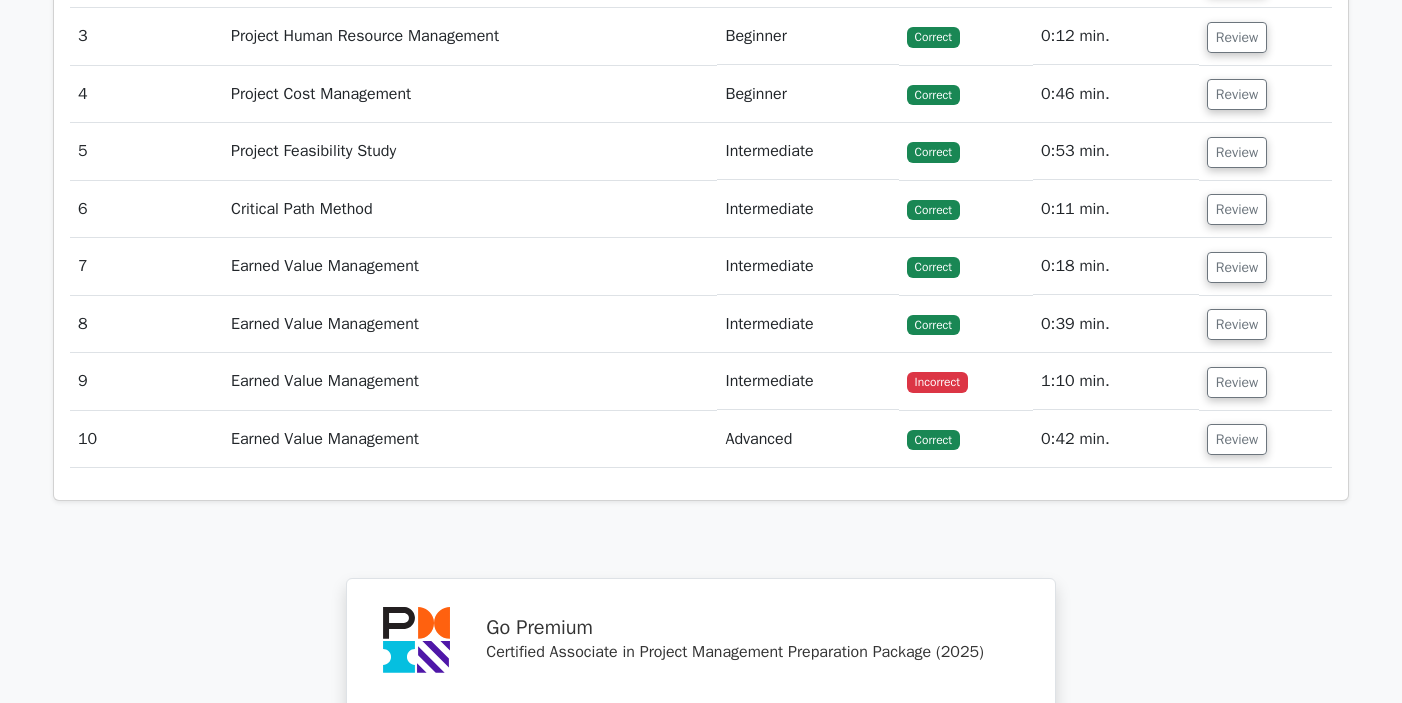 scroll, scrollTop: 2957, scrollLeft: 0, axis: vertical 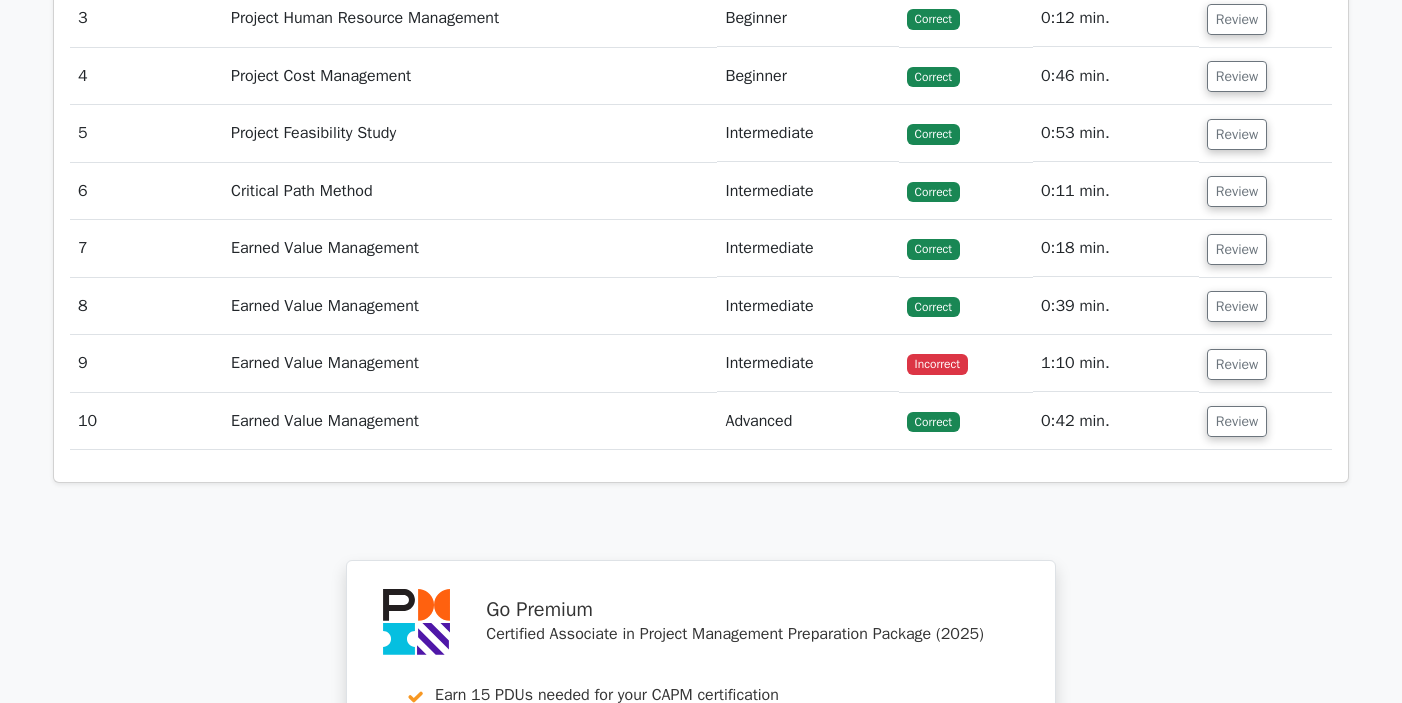 click on "Intermediate" at bounding box center (807, 363) 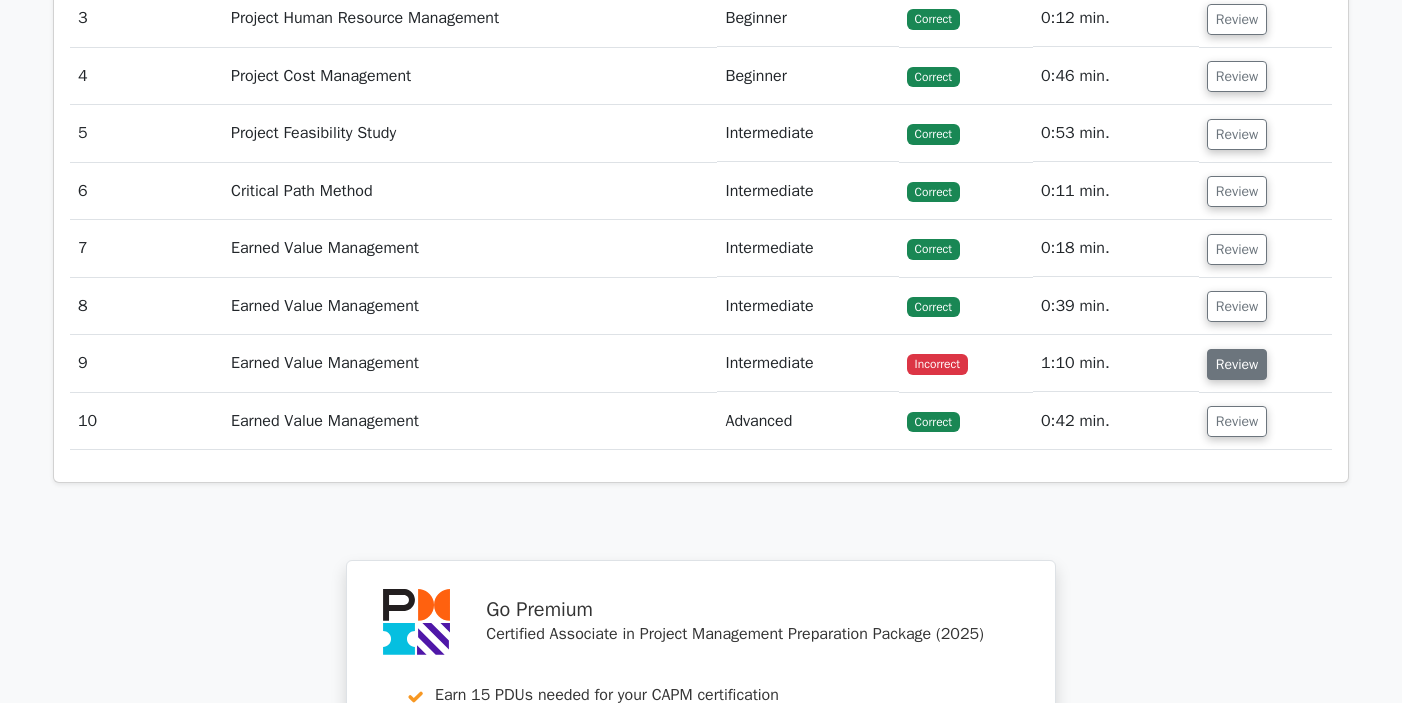 click on "Review" at bounding box center (1237, 364) 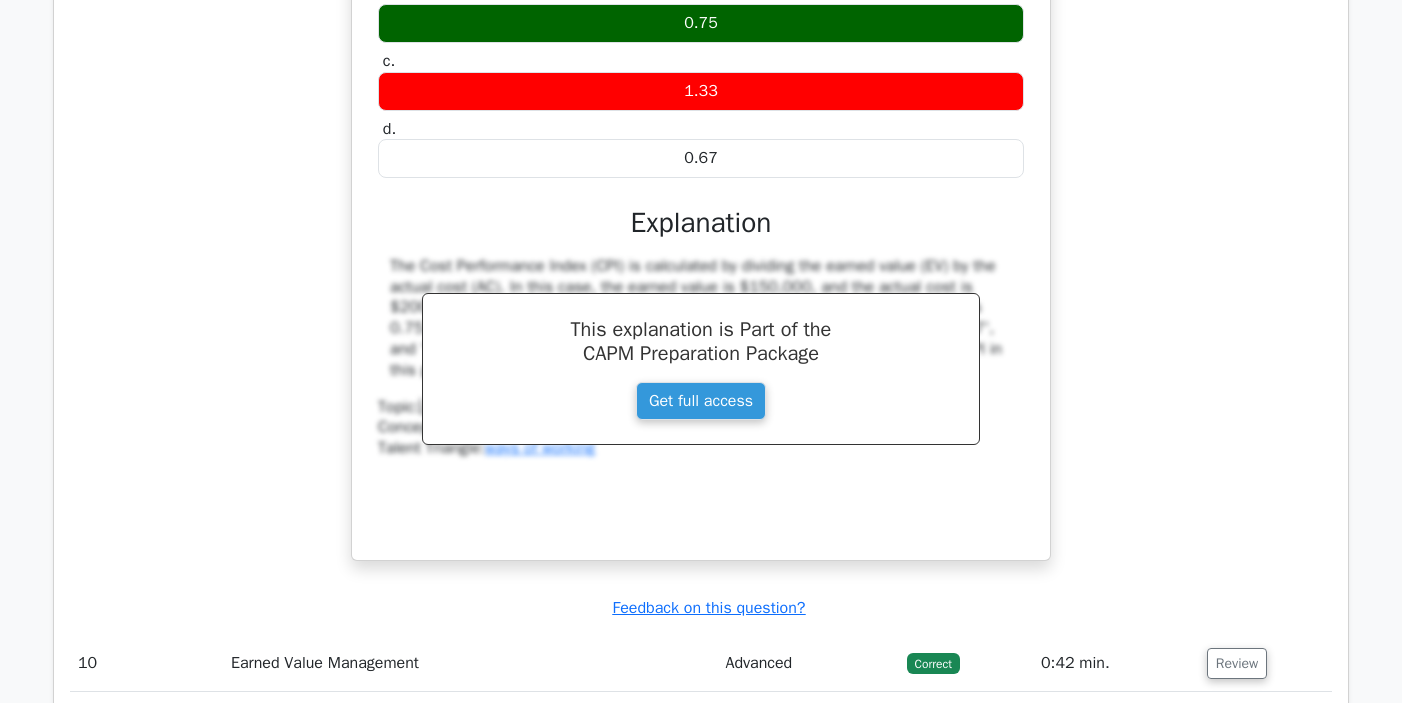 scroll, scrollTop: 4542, scrollLeft: 0, axis: vertical 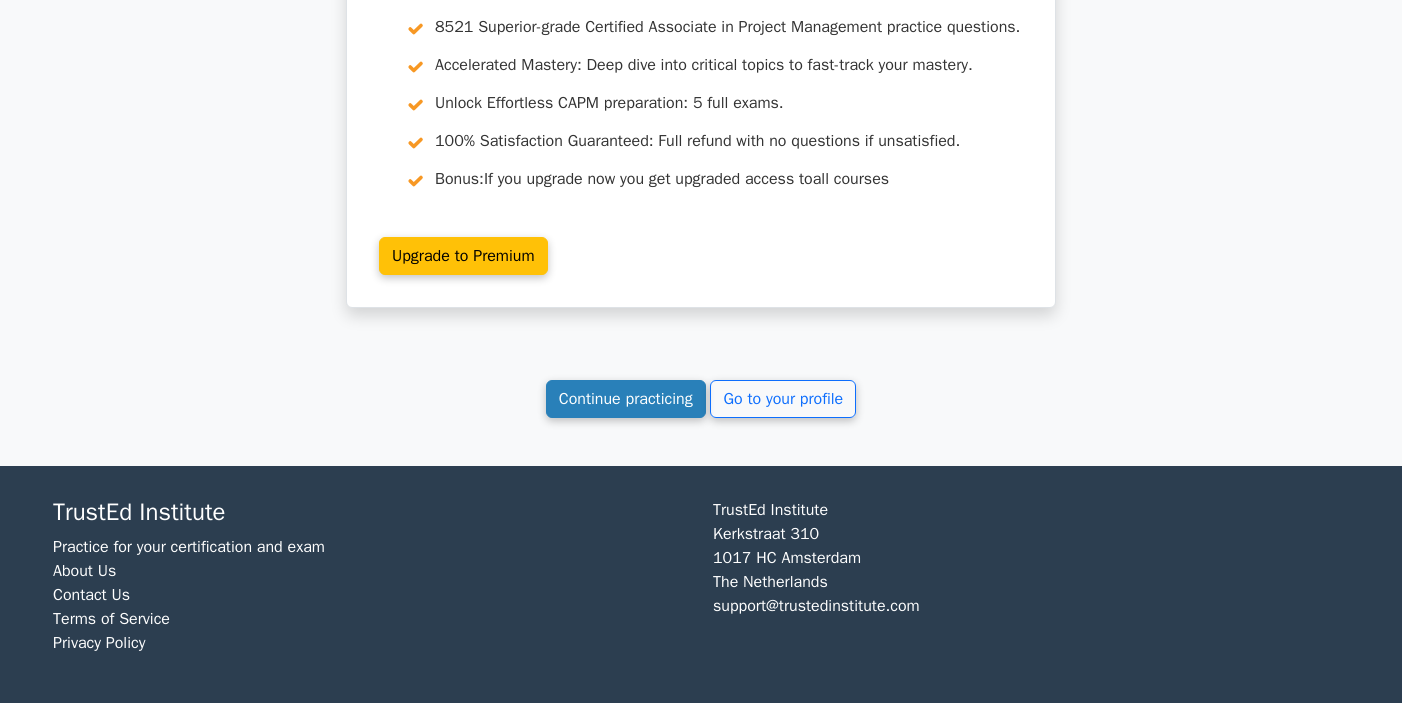 click on "Continue practicing" at bounding box center [626, 399] 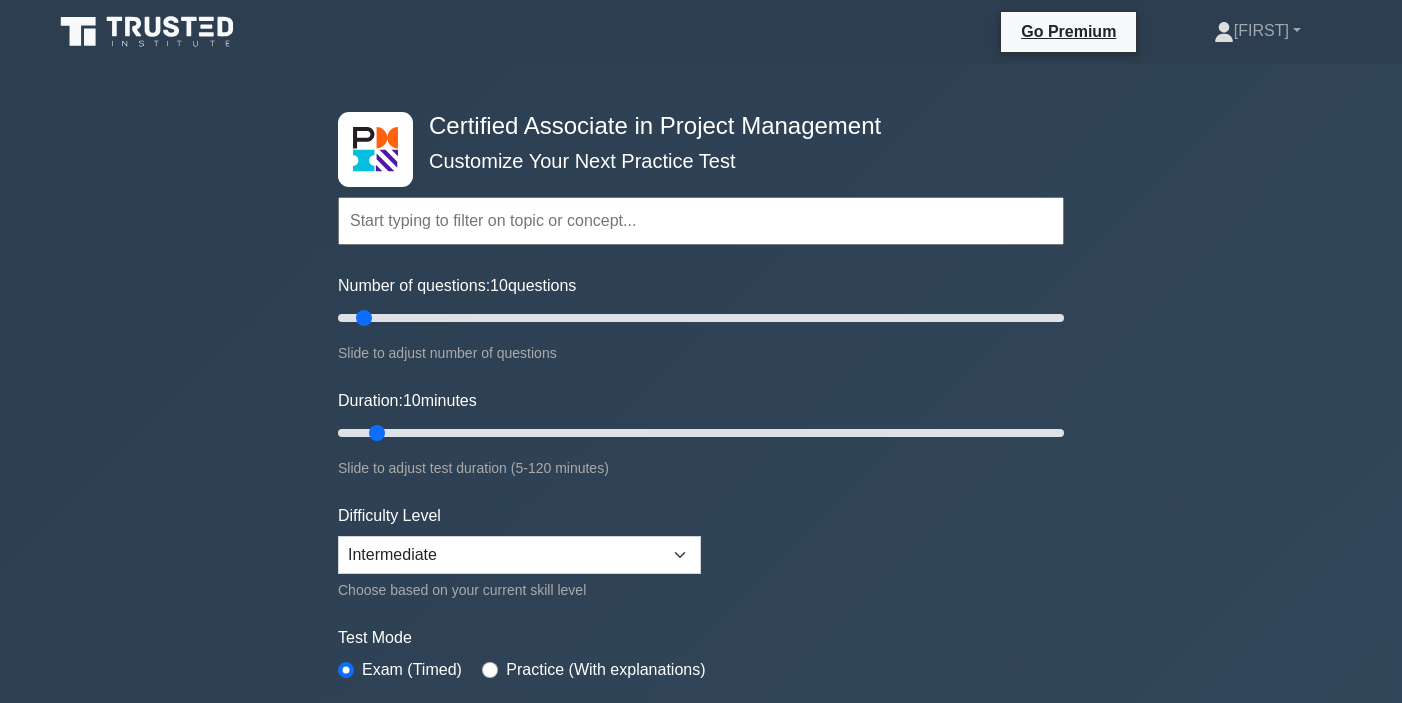 scroll, scrollTop: 0, scrollLeft: 0, axis: both 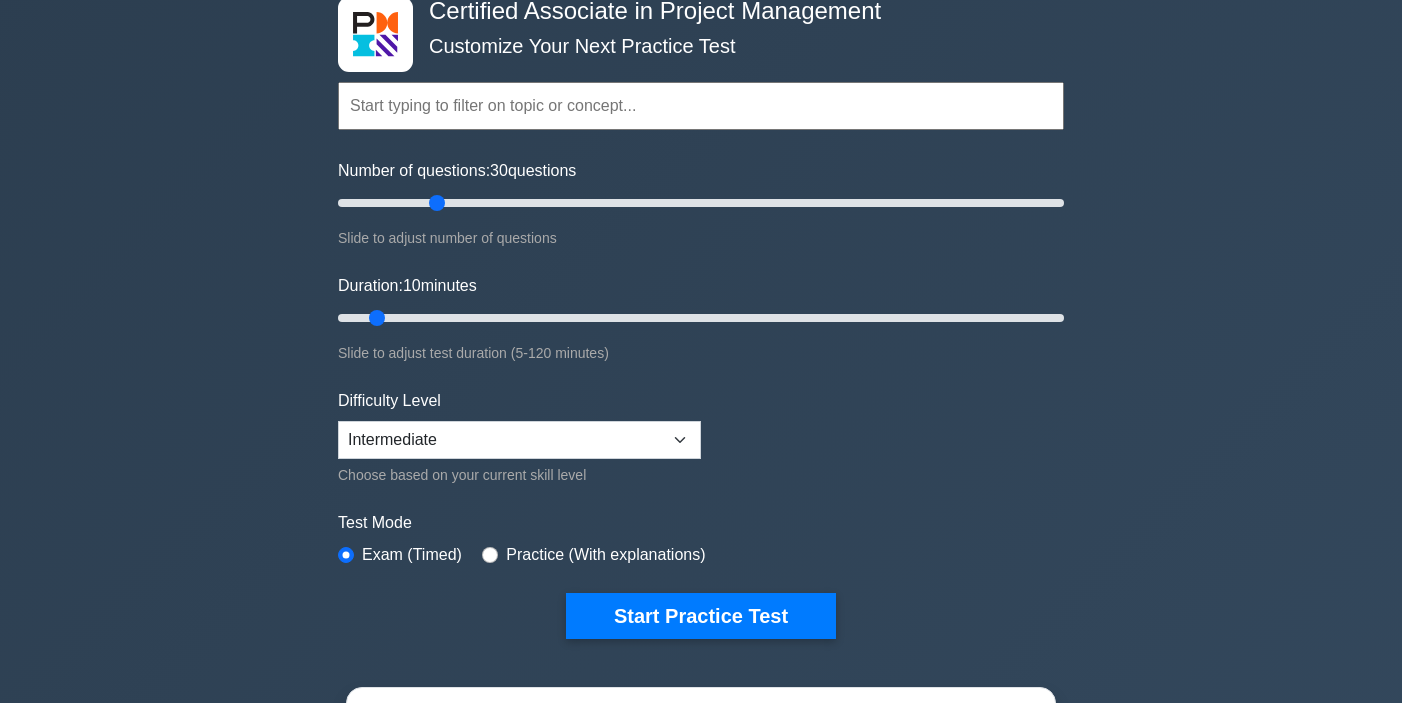 drag, startPoint x: 372, startPoint y: 202, endPoint x: 436, endPoint y: 202, distance: 64 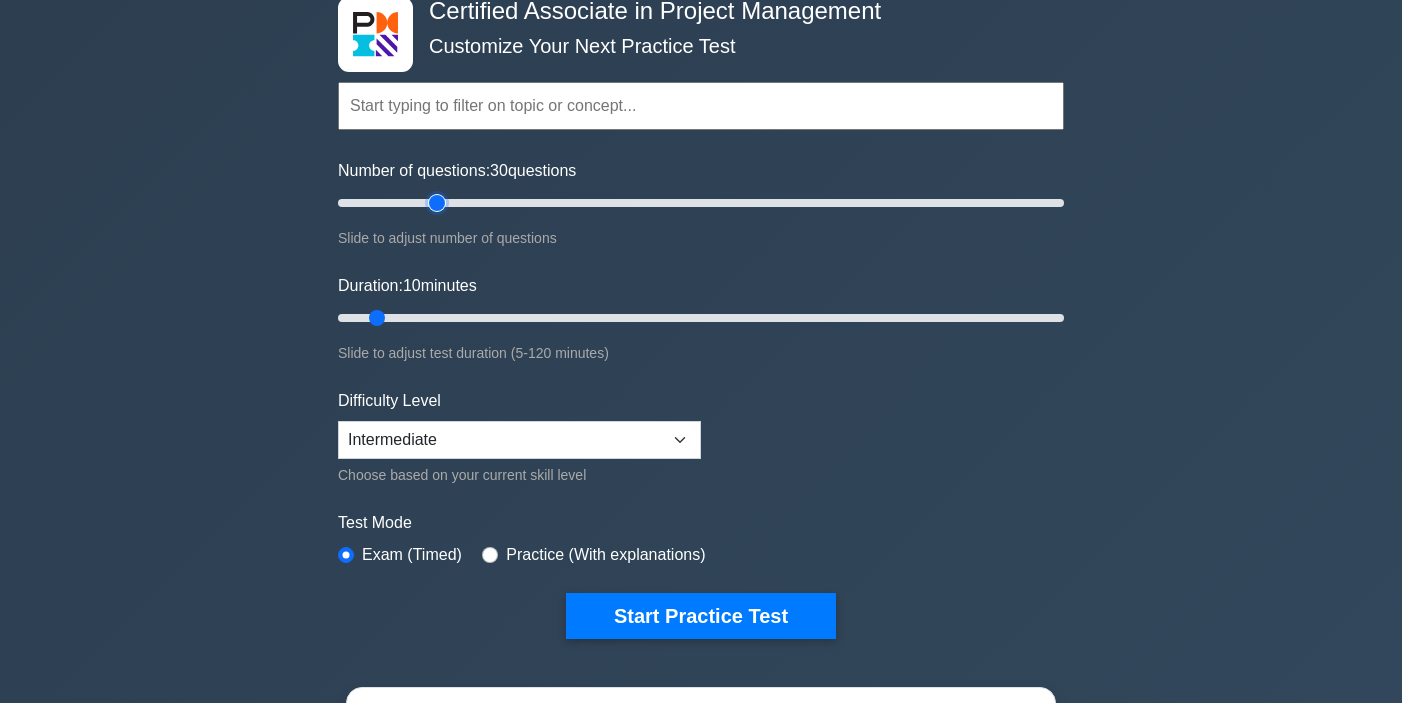 type on "30" 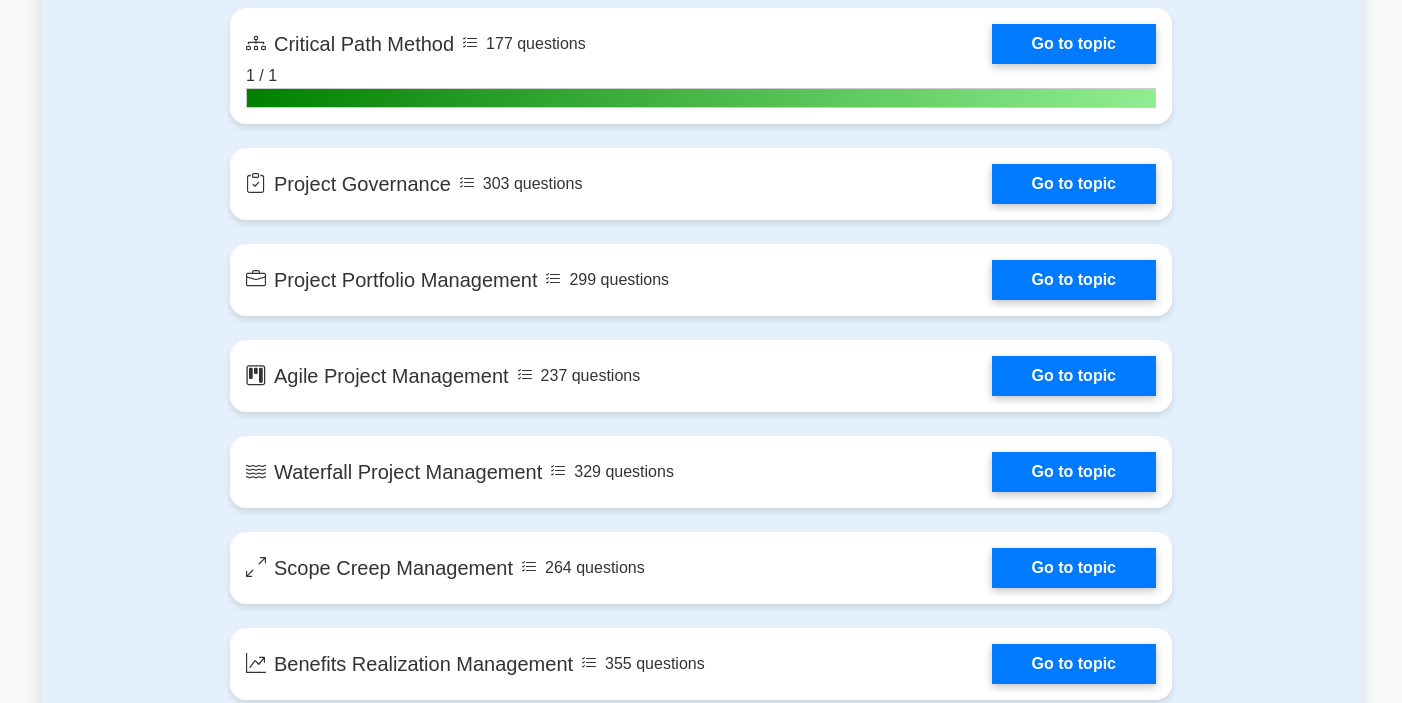 scroll, scrollTop: 3681, scrollLeft: 0, axis: vertical 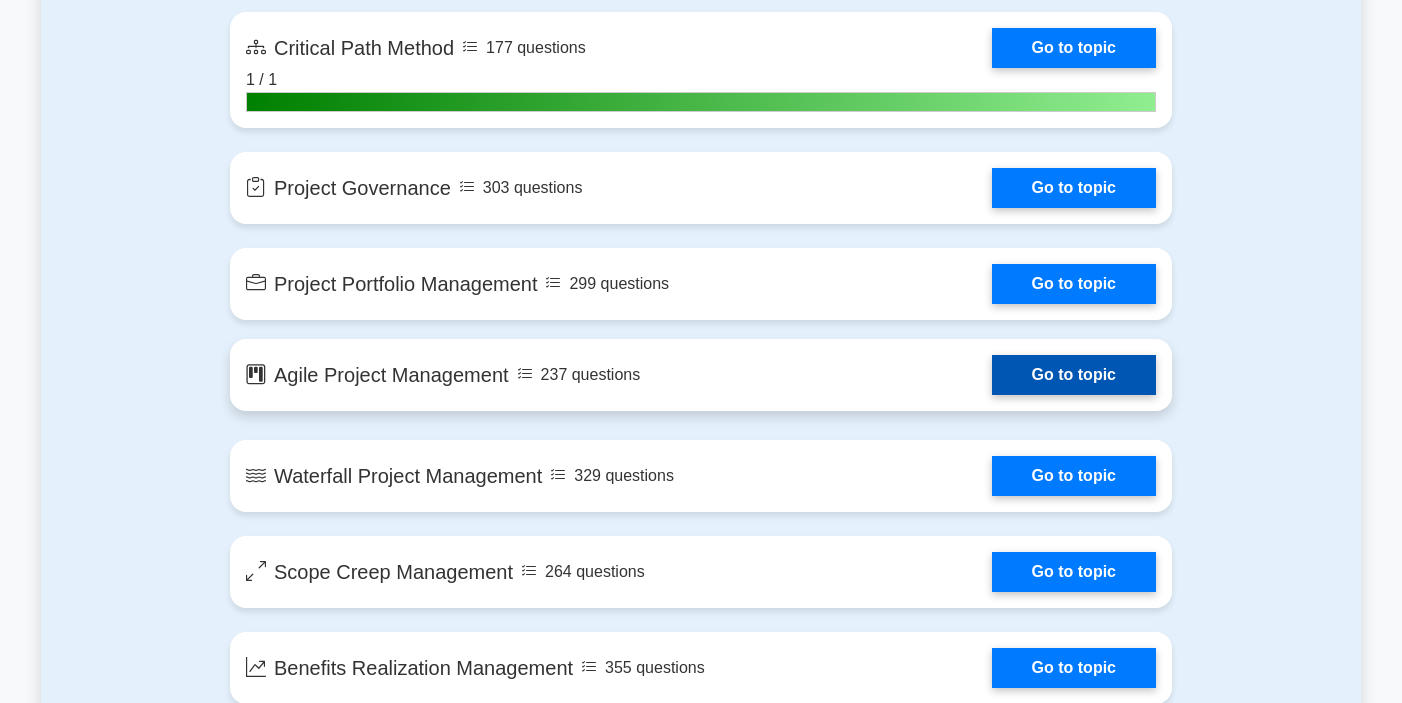 click on "Go to topic" at bounding box center (1074, 375) 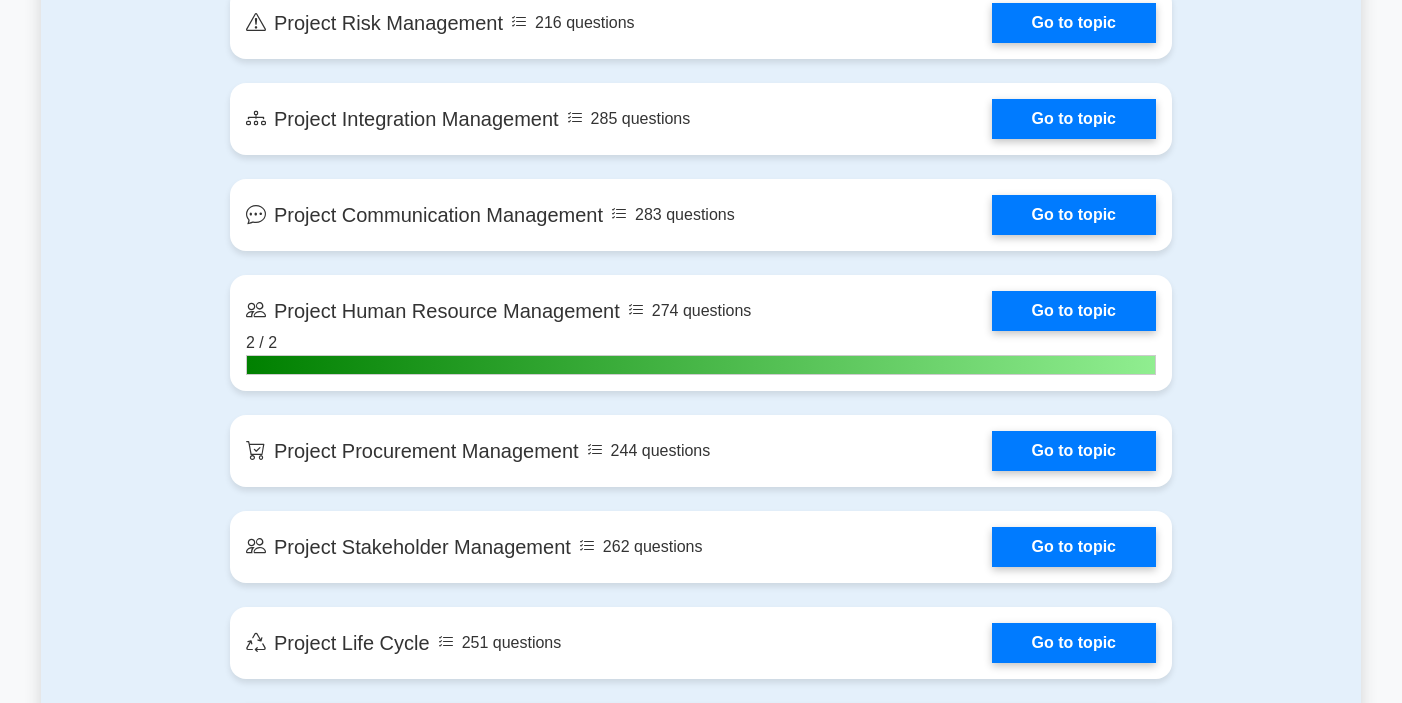 scroll, scrollTop: 1937, scrollLeft: 0, axis: vertical 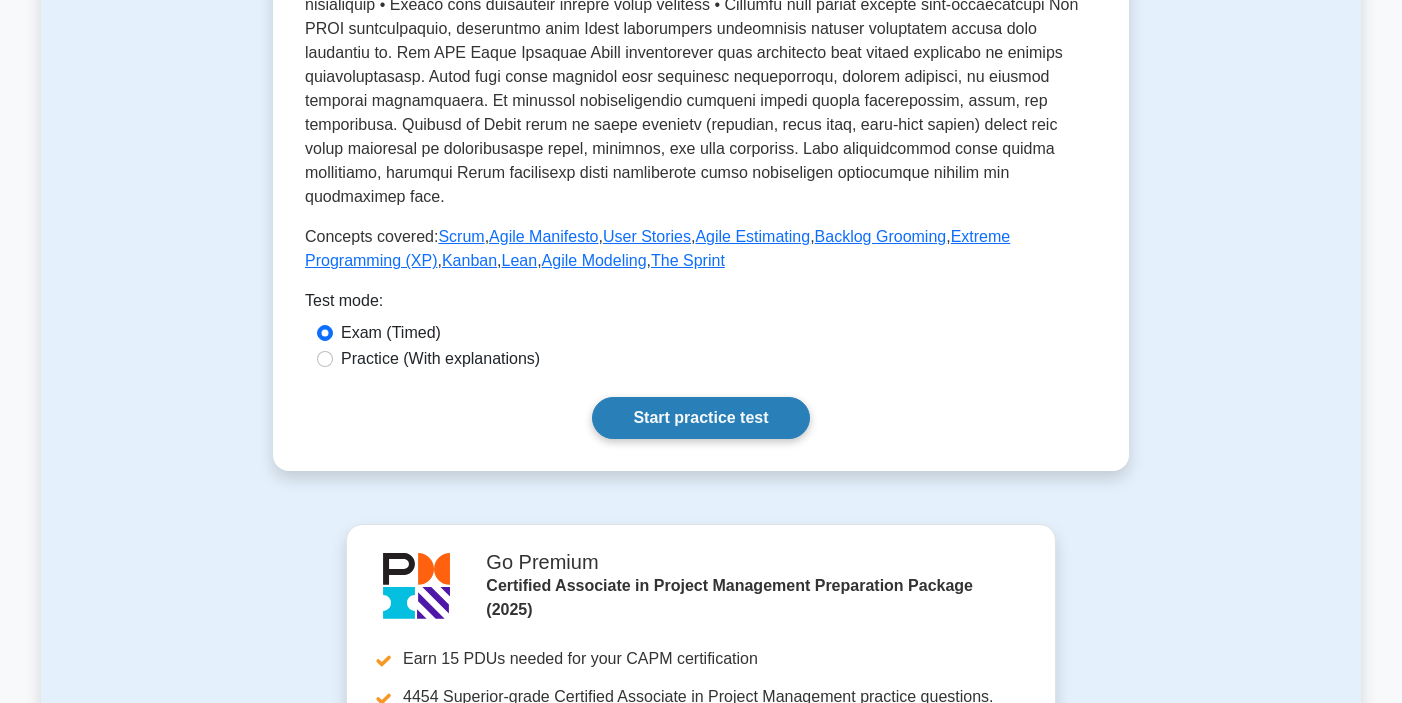 click on "Start practice test" at bounding box center [700, 418] 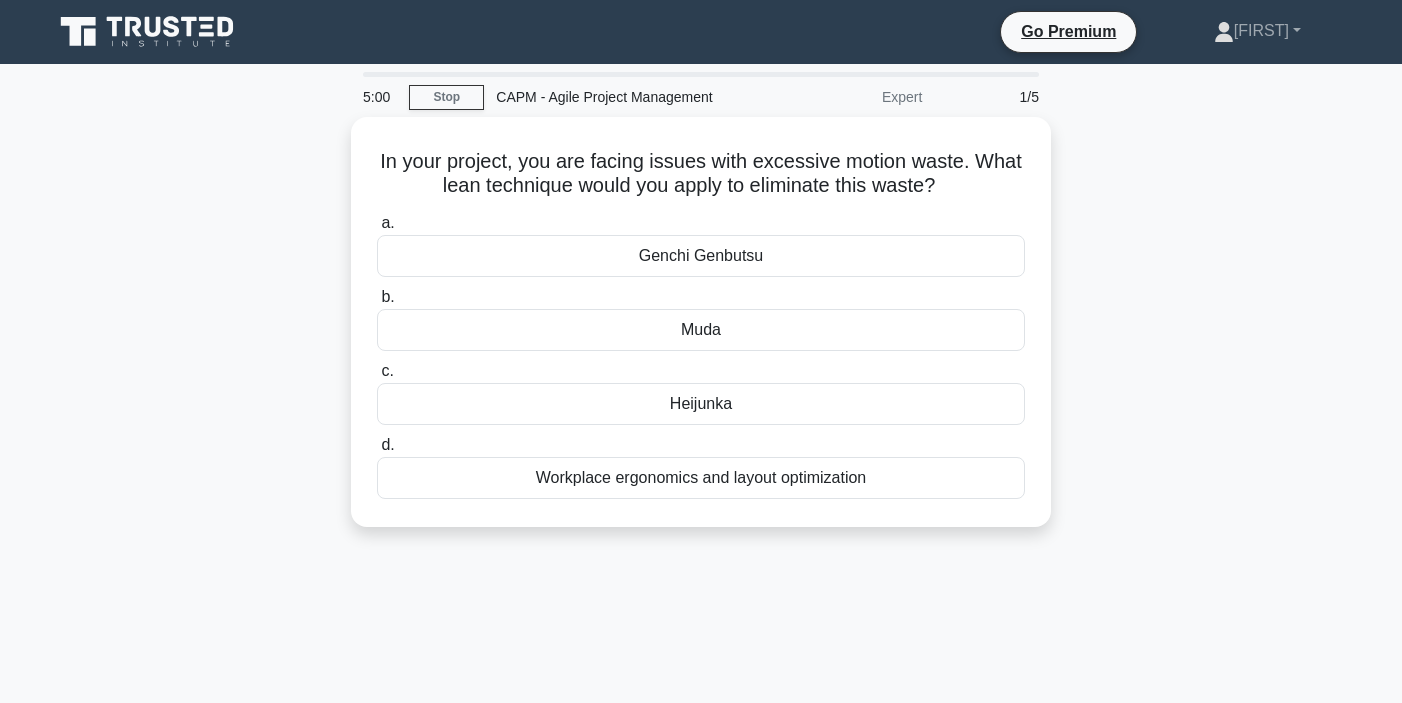 scroll, scrollTop: 0, scrollLeft: 0, axis: both 